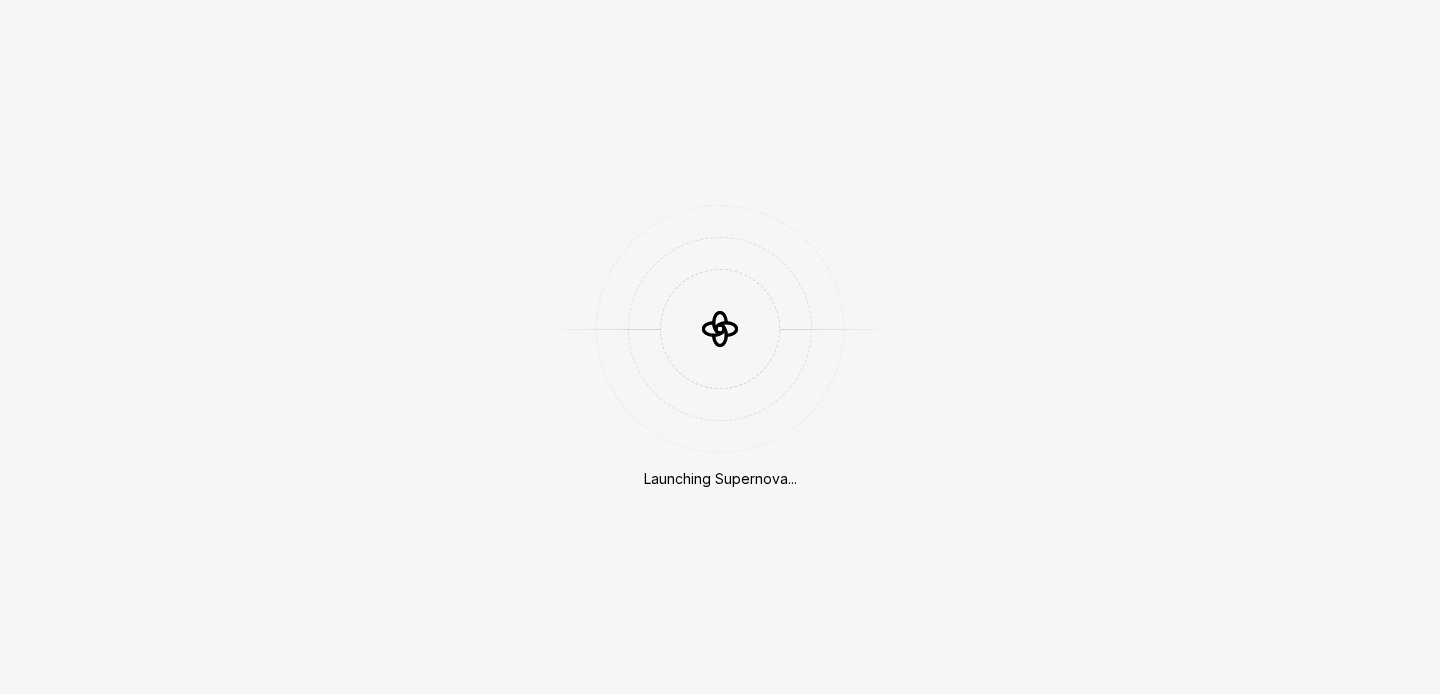 scroll, scrollTop: 0, scrollLeft: 0, axis: both 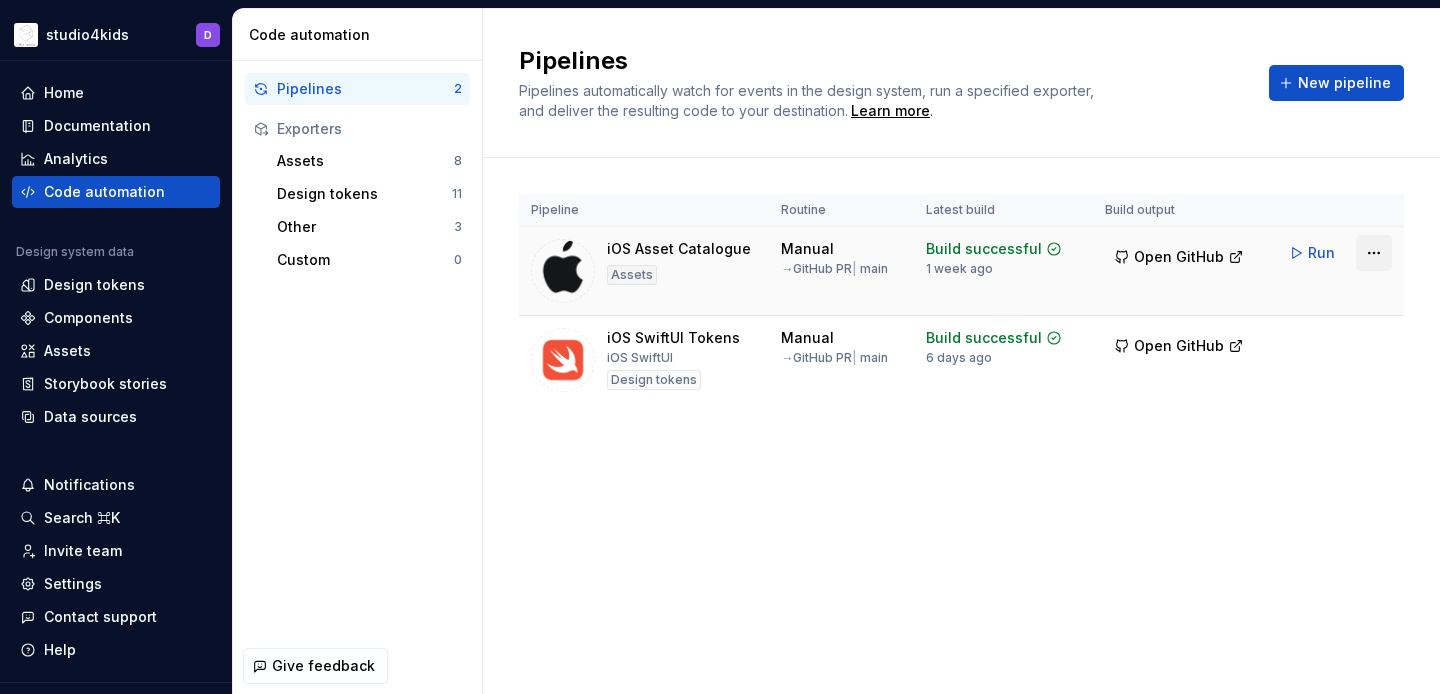 click on "studio4kids D Home Documentation Analytics Code automation Design system data Design tokens Components Assets Storybook stories Data sources Notifications Search ⌘K Invite team Settings Contact support Help Code automation Pipelines 2 Exporters Assets 8 Design tokens 11 Other 3 Custom 0 Give feedback Pipelines Pipelines automatically watch for events in the design system, run a specified exporter, and deliver the resulting code to your destination.   Learn more . New pipeline Pipeline Routine Latest build Build output iOS Asset Catalogue Assets Manual →  GitHub PR  |   main Build successful 1 week ago Open GitHub Run iOS SwiftUI Tokens iOS SwiftUI Design tokens Manual →  GitHub PR  |   main Build successful 6 days ago Open GitHub Run" at bounding box center (720, 347) 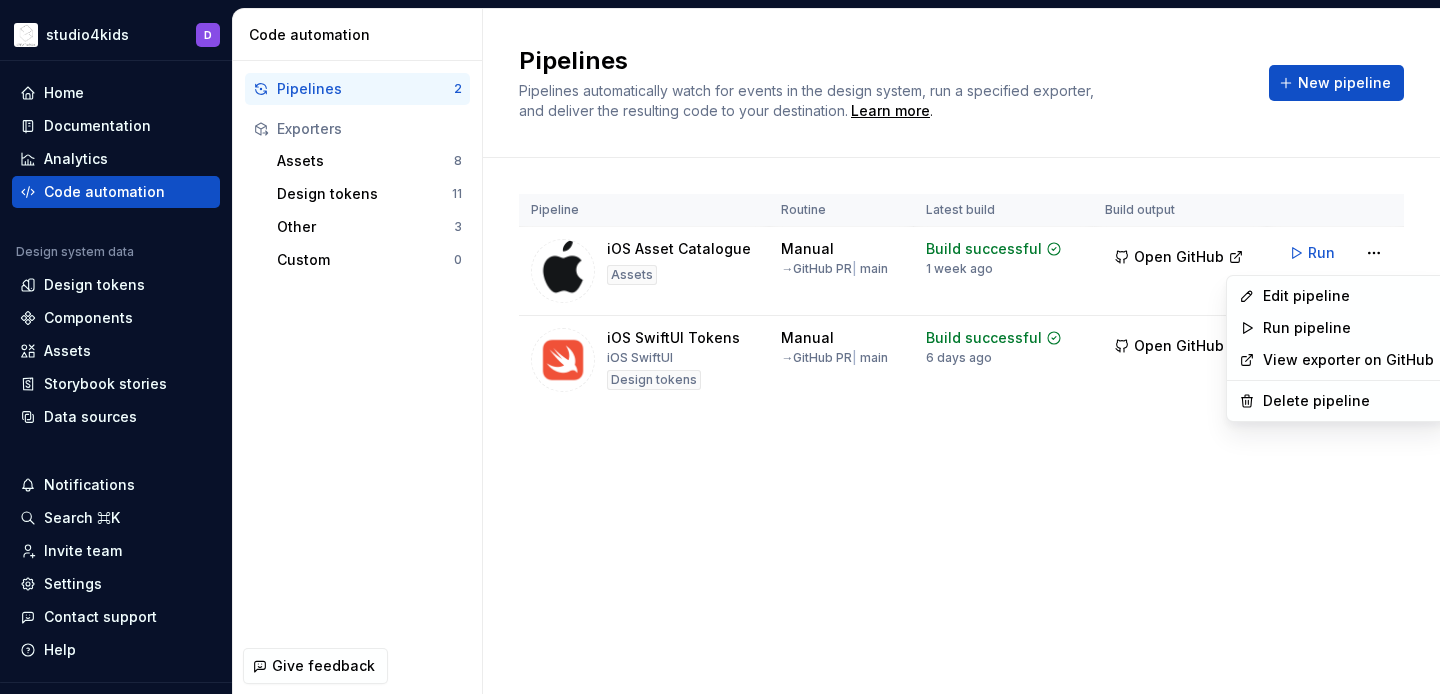 click on "studio4kids D Home Documentation Analytics Code automation Design system data Design tokens Components Assets Storybook stories Data sources Notifications Search ⌘K Invite team Settings Contact support Help Code automation Pipelines 2 Exporters Assets 8 Design tokens 11 Other 3 Custom 0 Give feedback Pipelines Pipelines automatically watch for events in the design system, run a specified exporter, and deliver the resulting code to your destination.   Learn more . New pipeline Pipeline Routine Latest build Build output iOS Asset Catalogue Assets Manual →  GitHub PR  |   main Build successful 1 week ago Open GitHub Run iOS SwiftUI Tokens iOS SwiftUI Design tokens Manual →  GitHub PR  |   main Build successful 6 days ago Open GitHub Run   Edit pipeline Run pipeline View exporter on GitHub Delete pipeline" at bounding box center (720, 347) 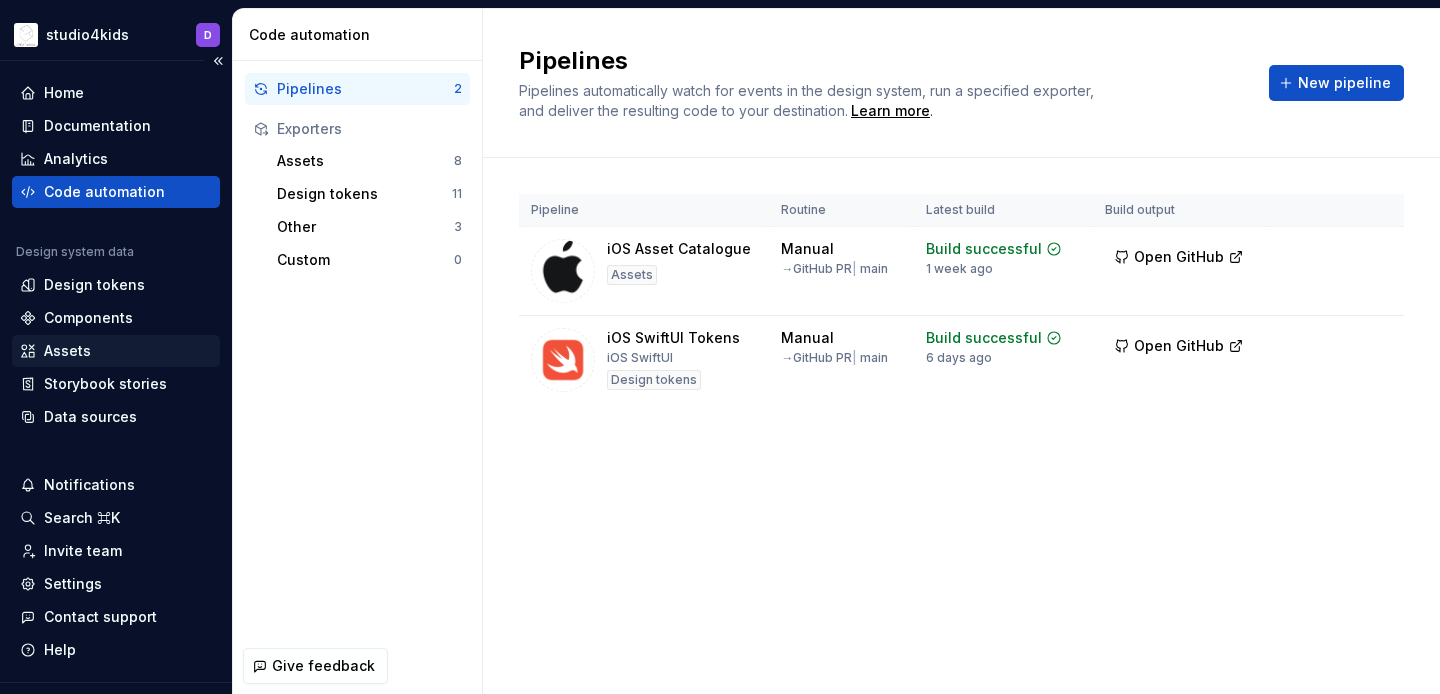 click on "Assets" at bounding box center (116, 351) 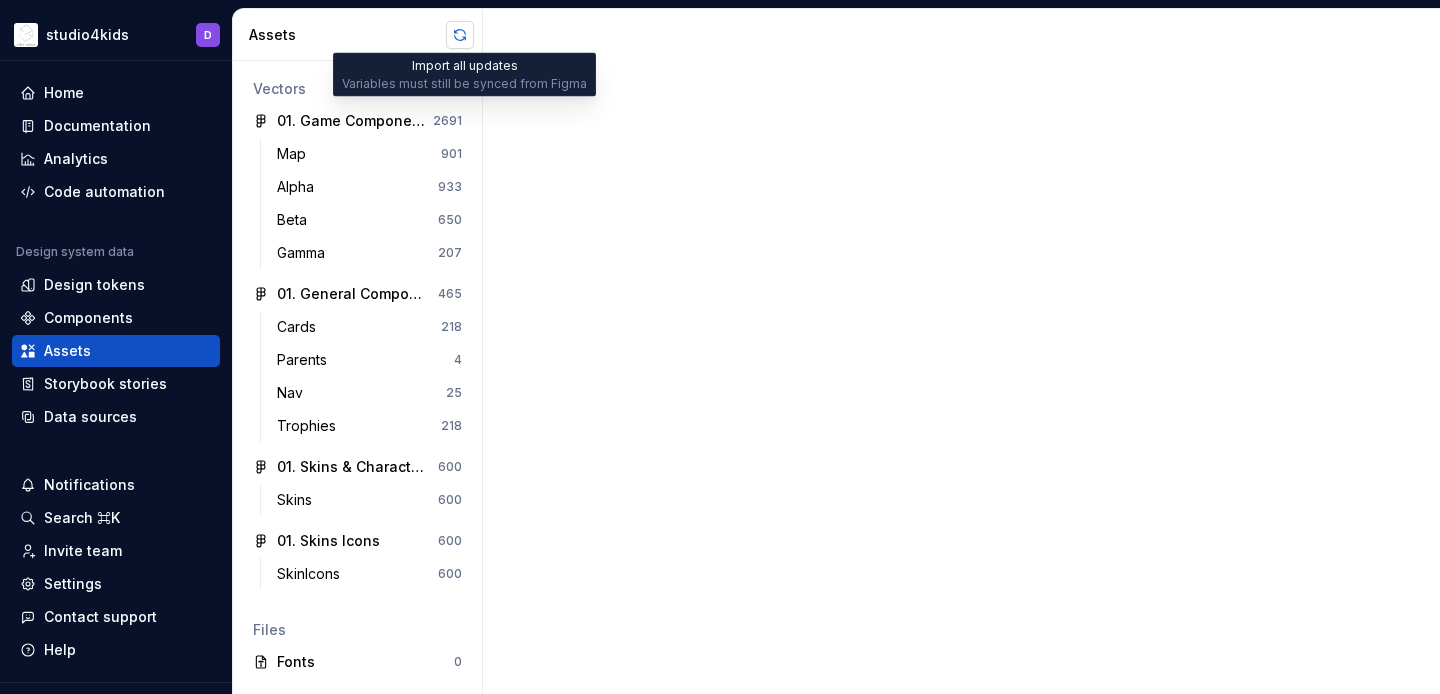click at bounding box center (460, 35) 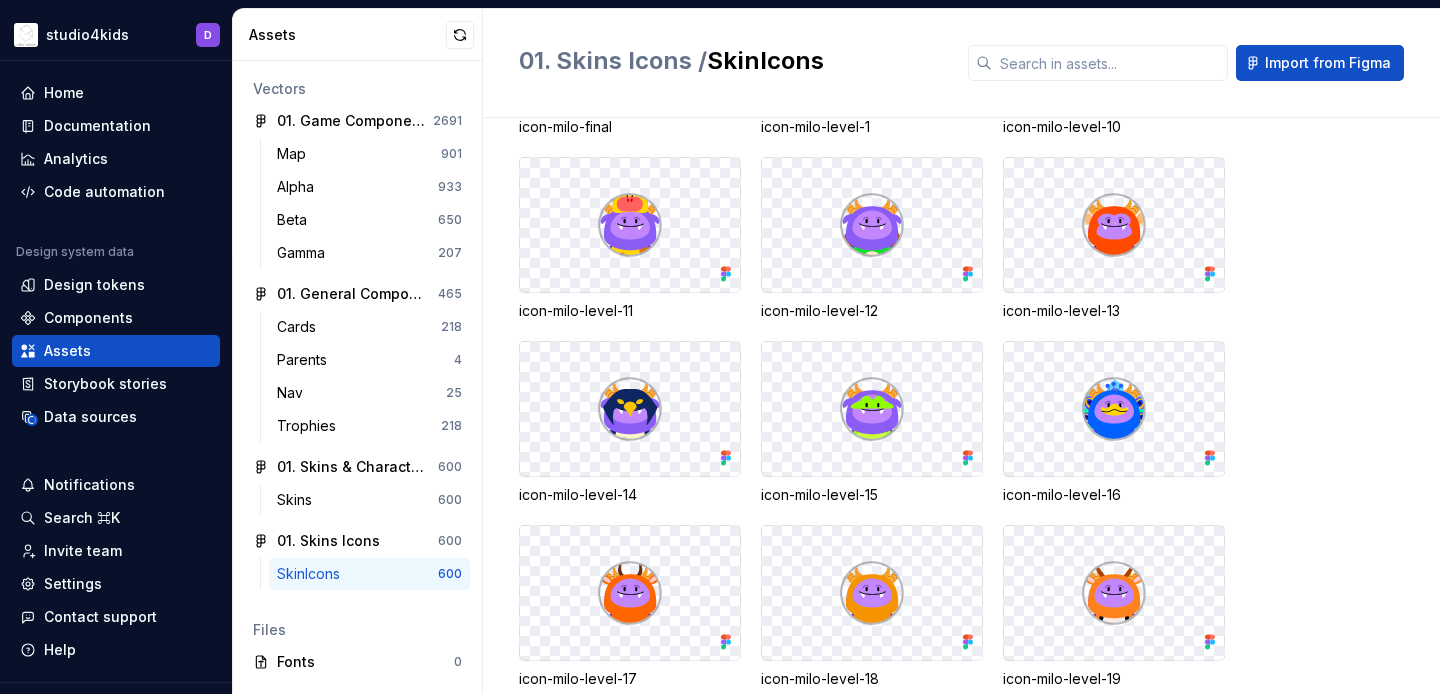 scroll, scrollTop: 0, scrollLeft: 0, axis: both 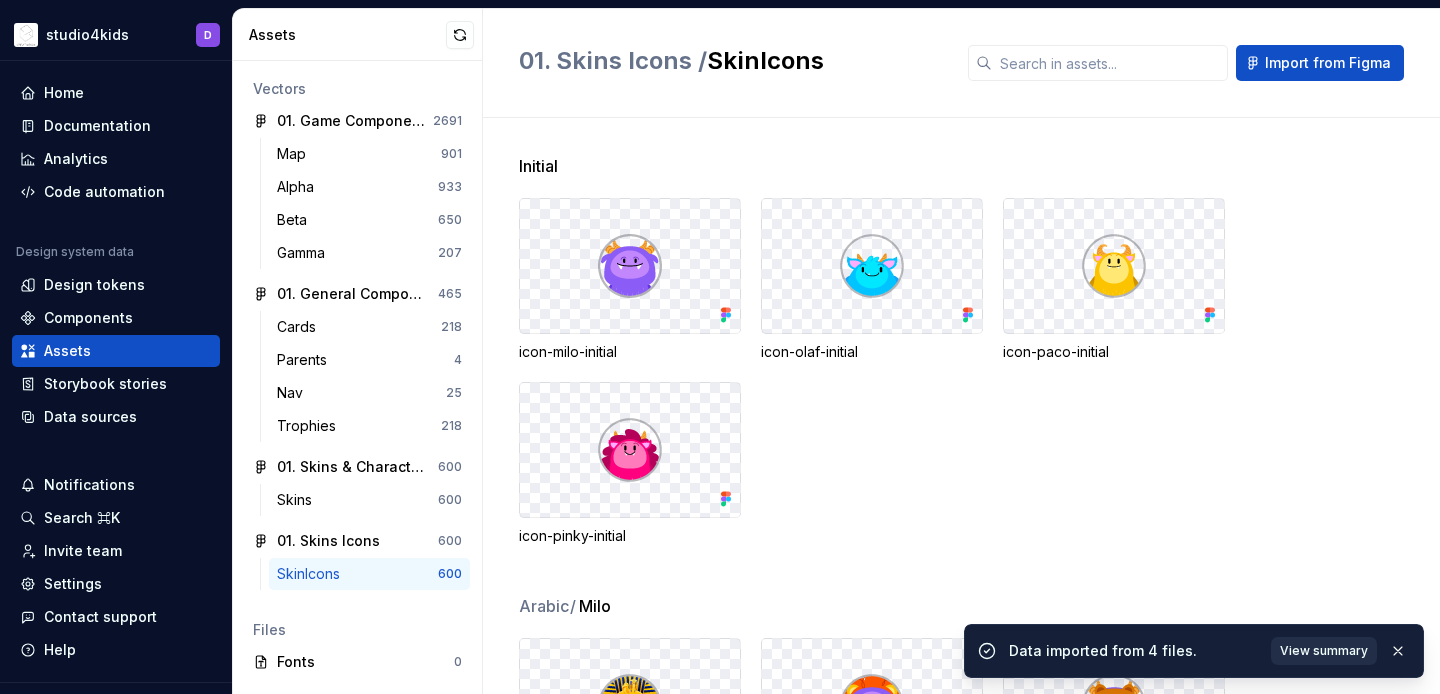 click on "View summary" at bounding box center (1324, 651) 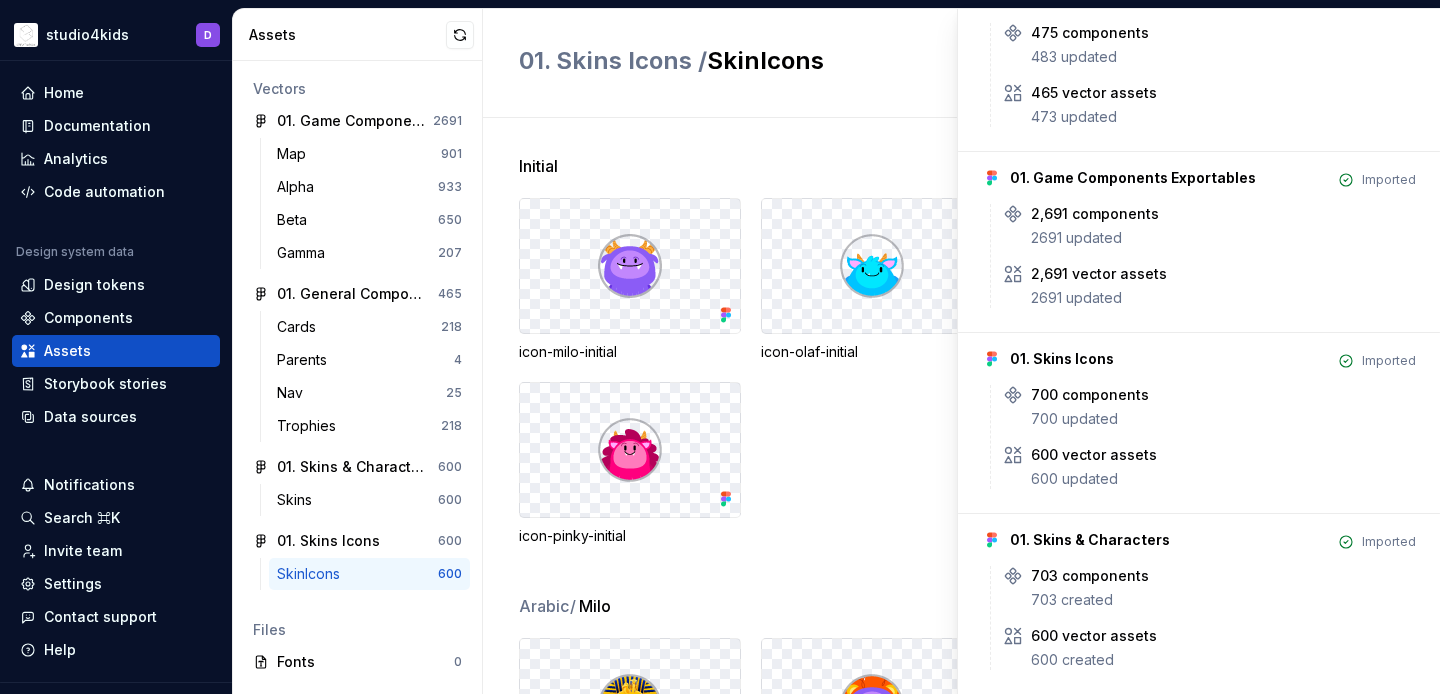scroll, scrollTop: 0, scrollLeft: 0, axis: both 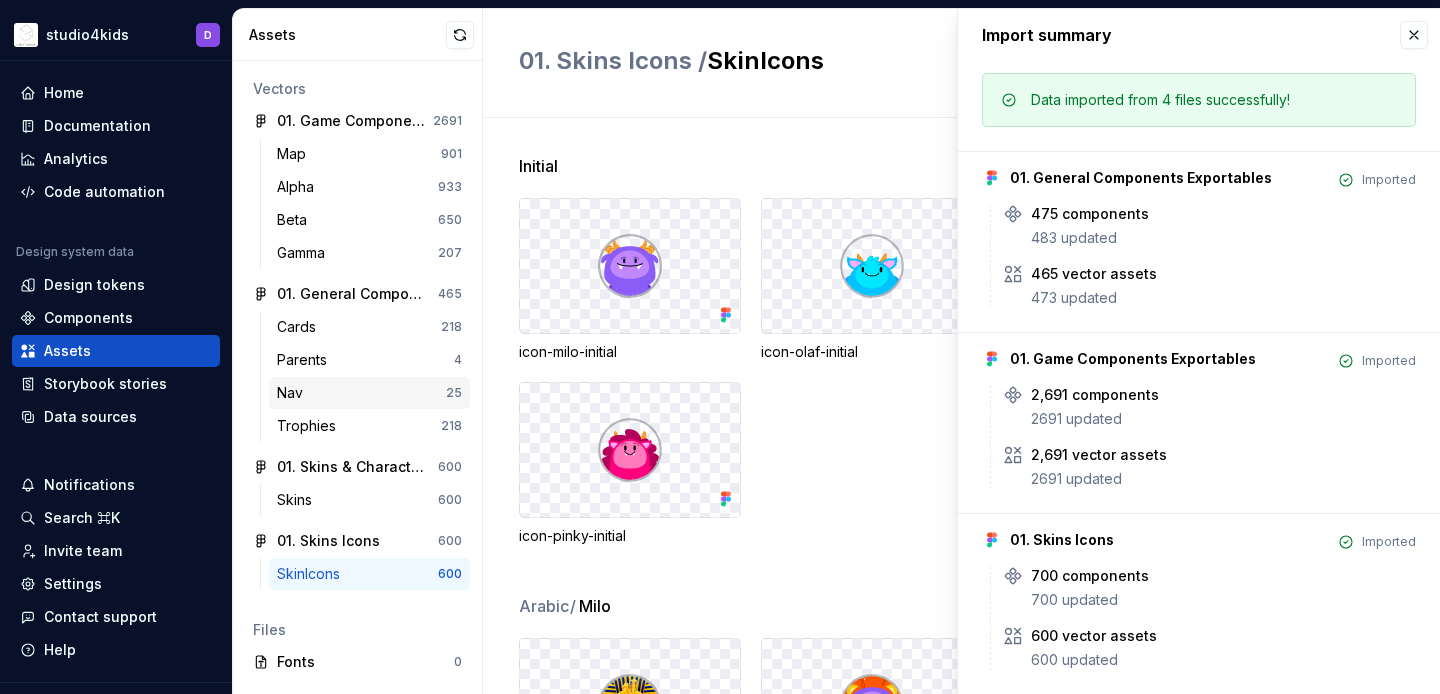 click on "Nav" at bounding box center [361, 393] 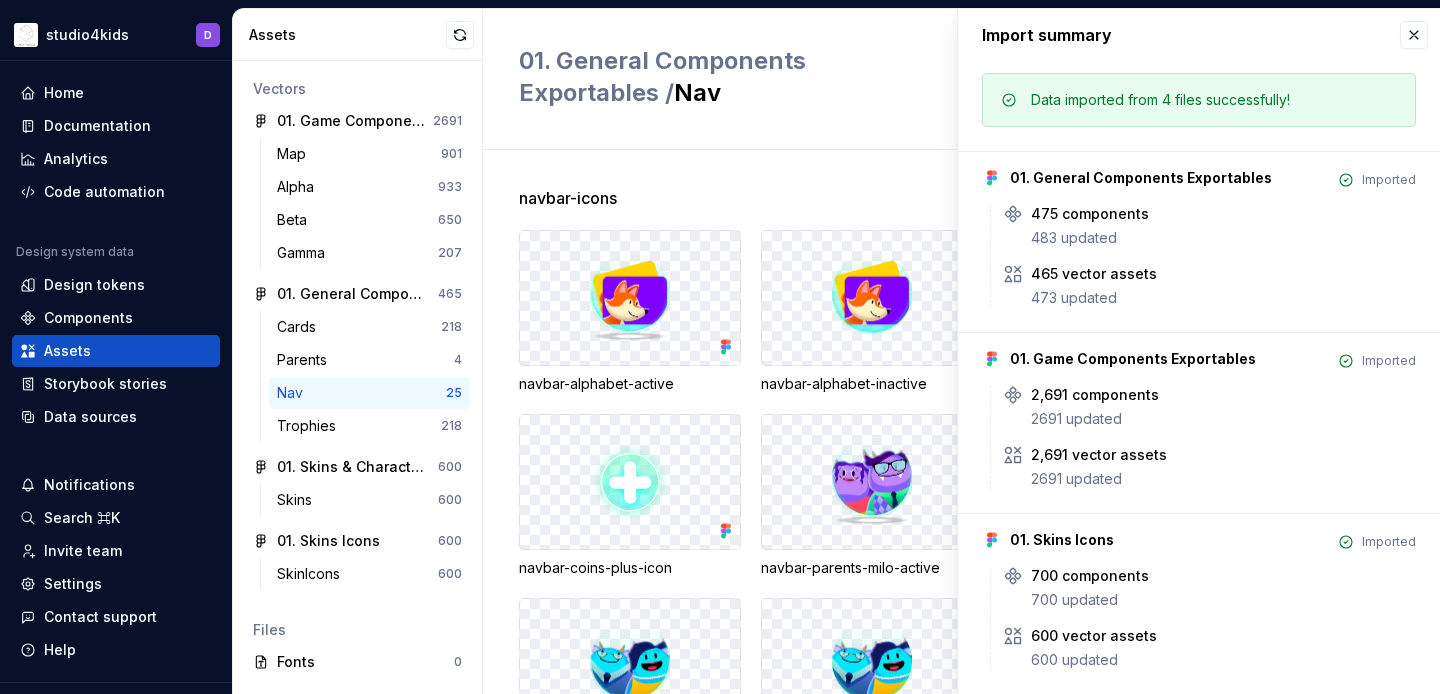 scroll, scrollTop: 181, scrollLeft: 0, axis: vertical 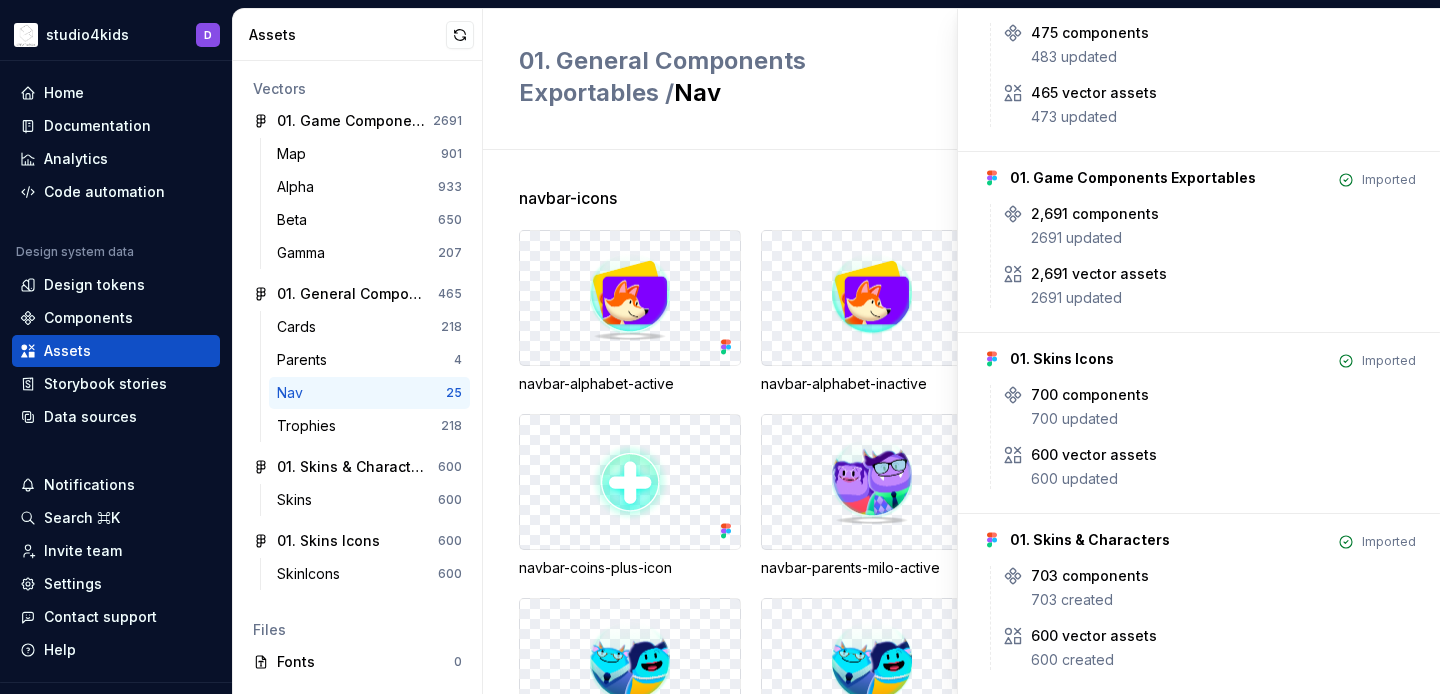 click on "01. General Components Exportables /  Nav" at bounding box center [731, 77] 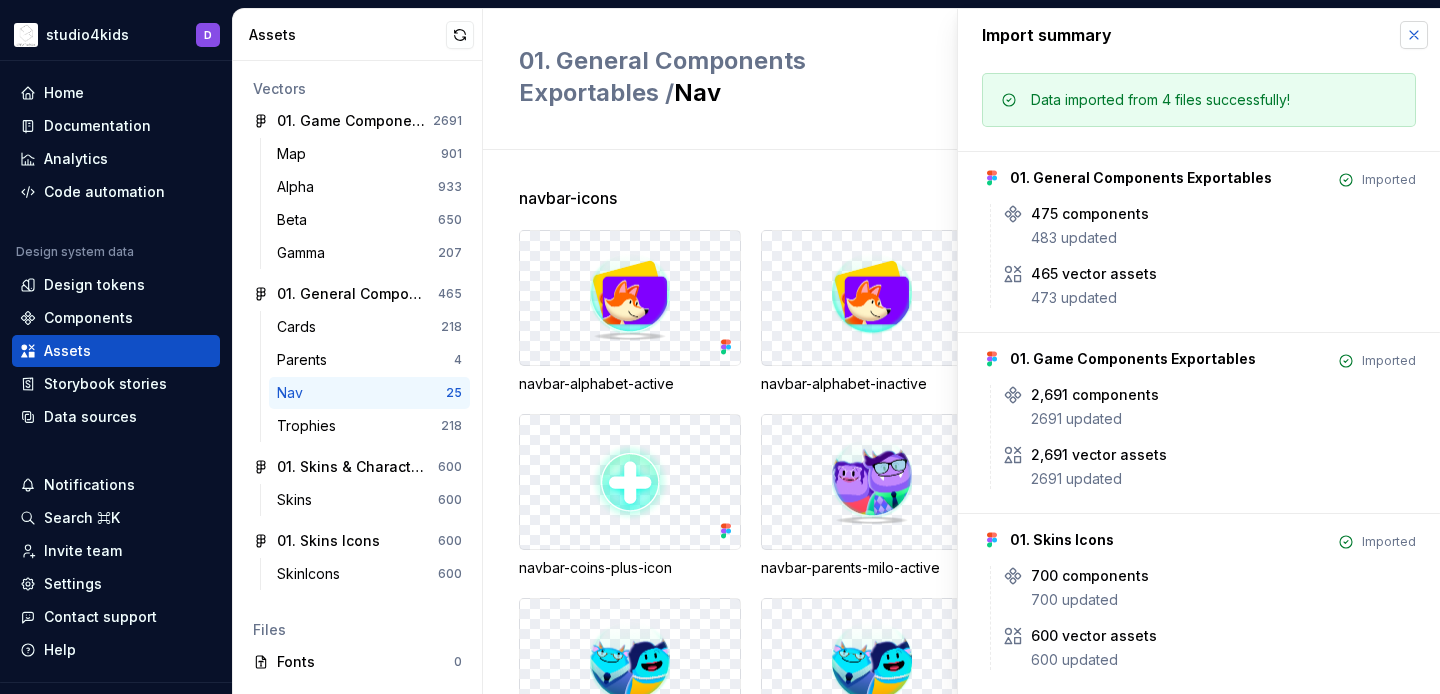 click at bounding box center [1414, 35] 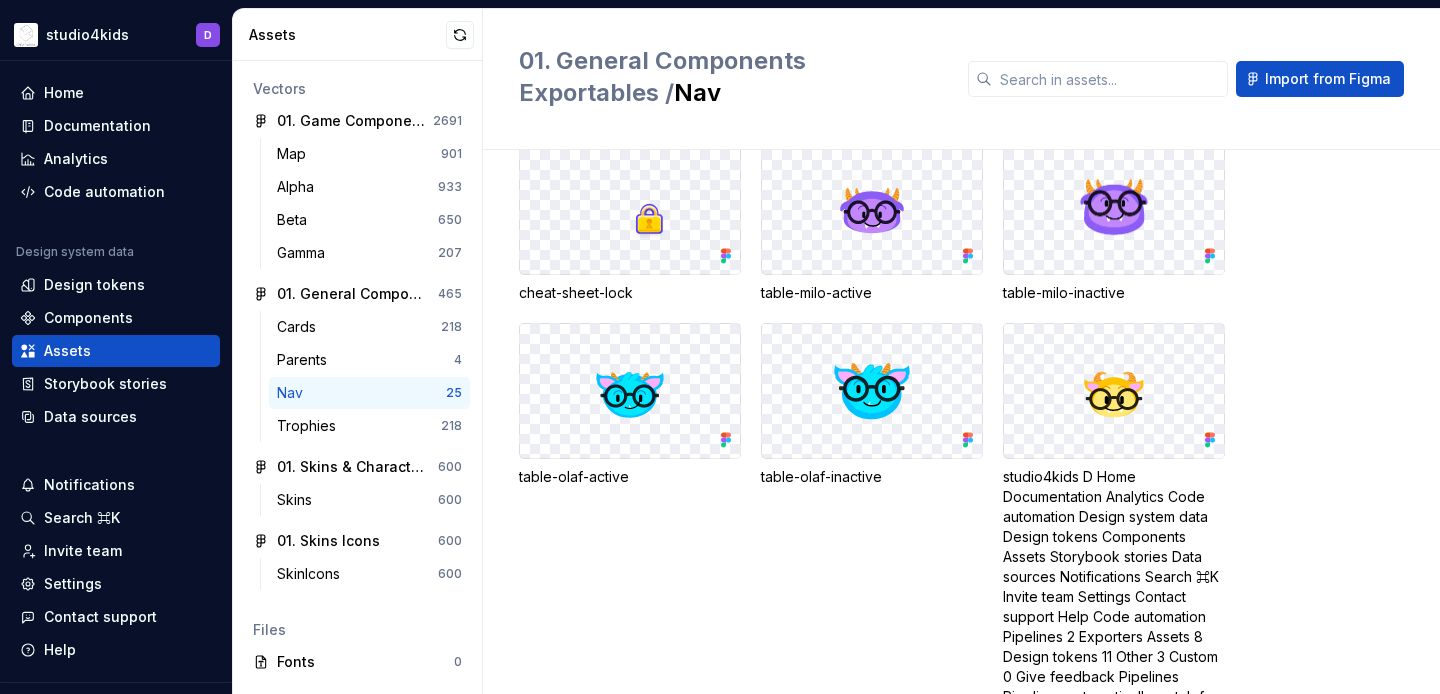 scroll, scrollTop: 1229, scrollLeft: 0, axis: vertical 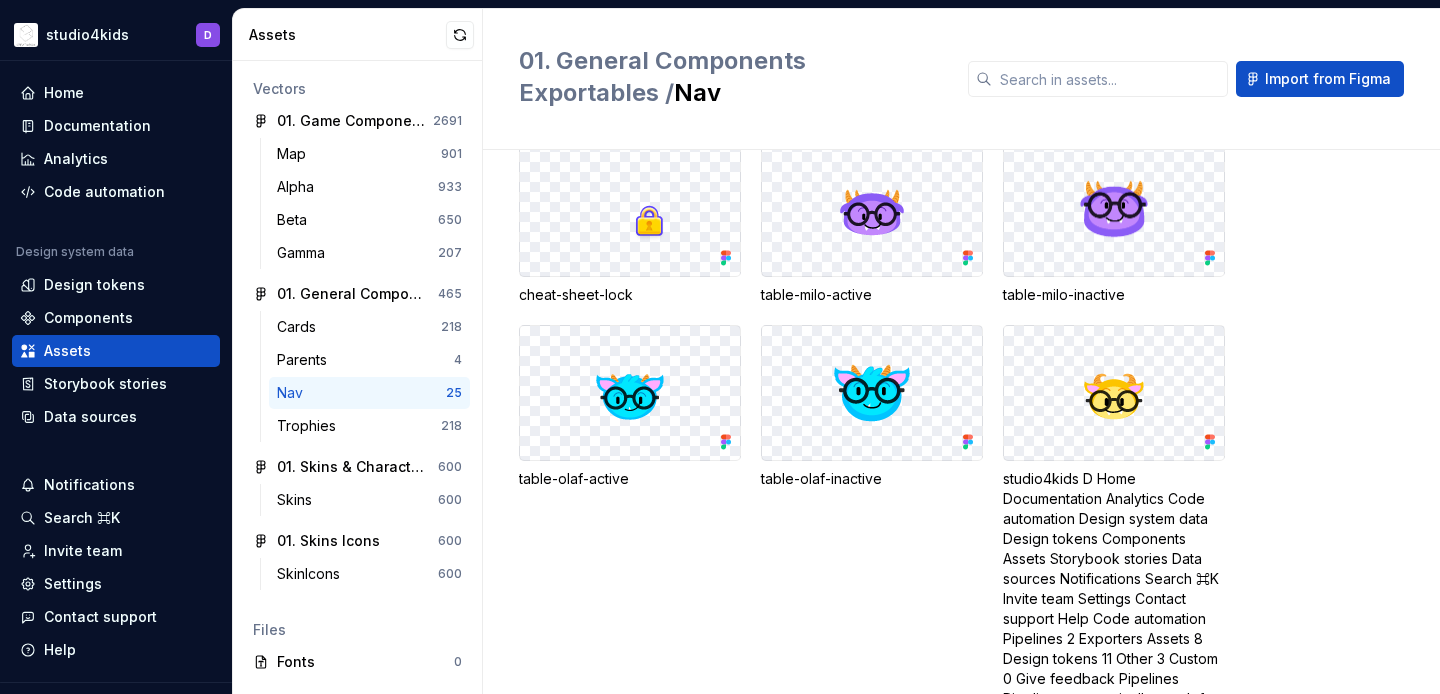 click at bounding box center (630, 209) 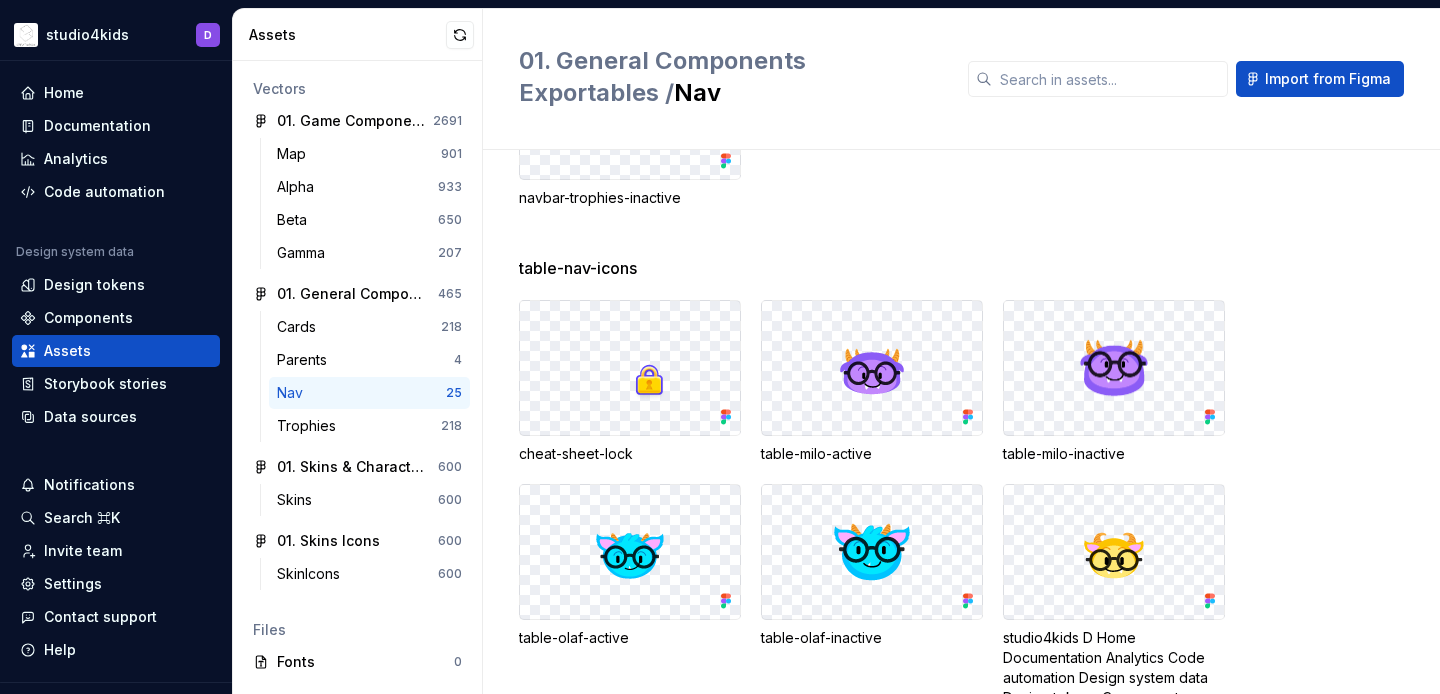 scroll, scrollTop: 1102, scrollLeft: 0, axis: vertical 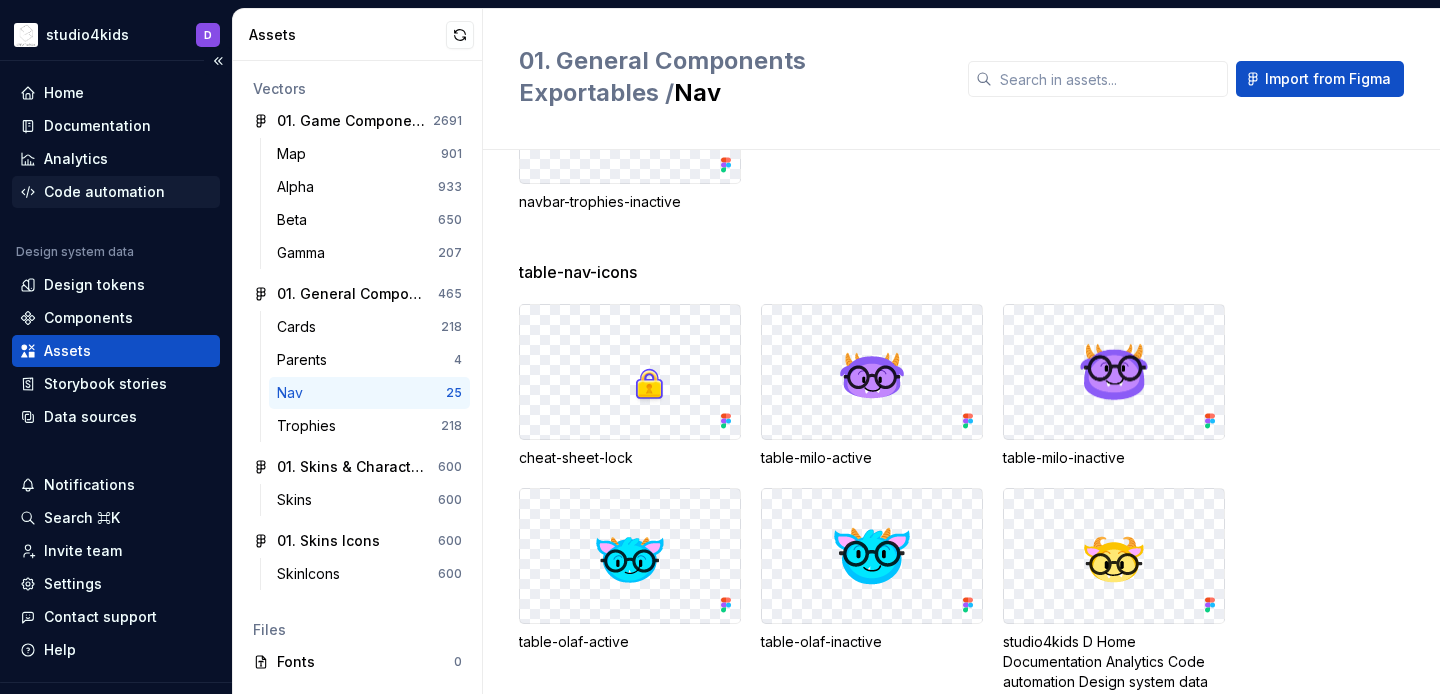 click on "Code automation" at bounding box center (104, 192) 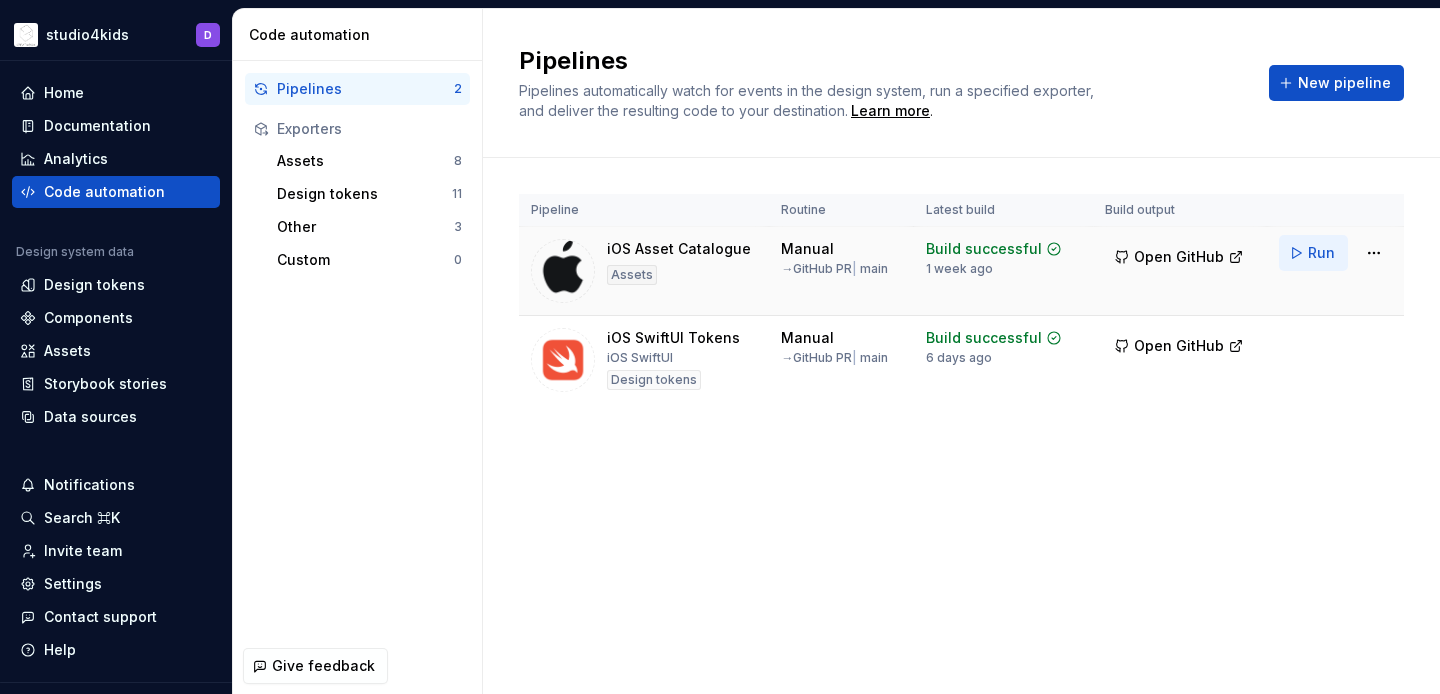 click on "Run" at bounding box center [1321, 253] 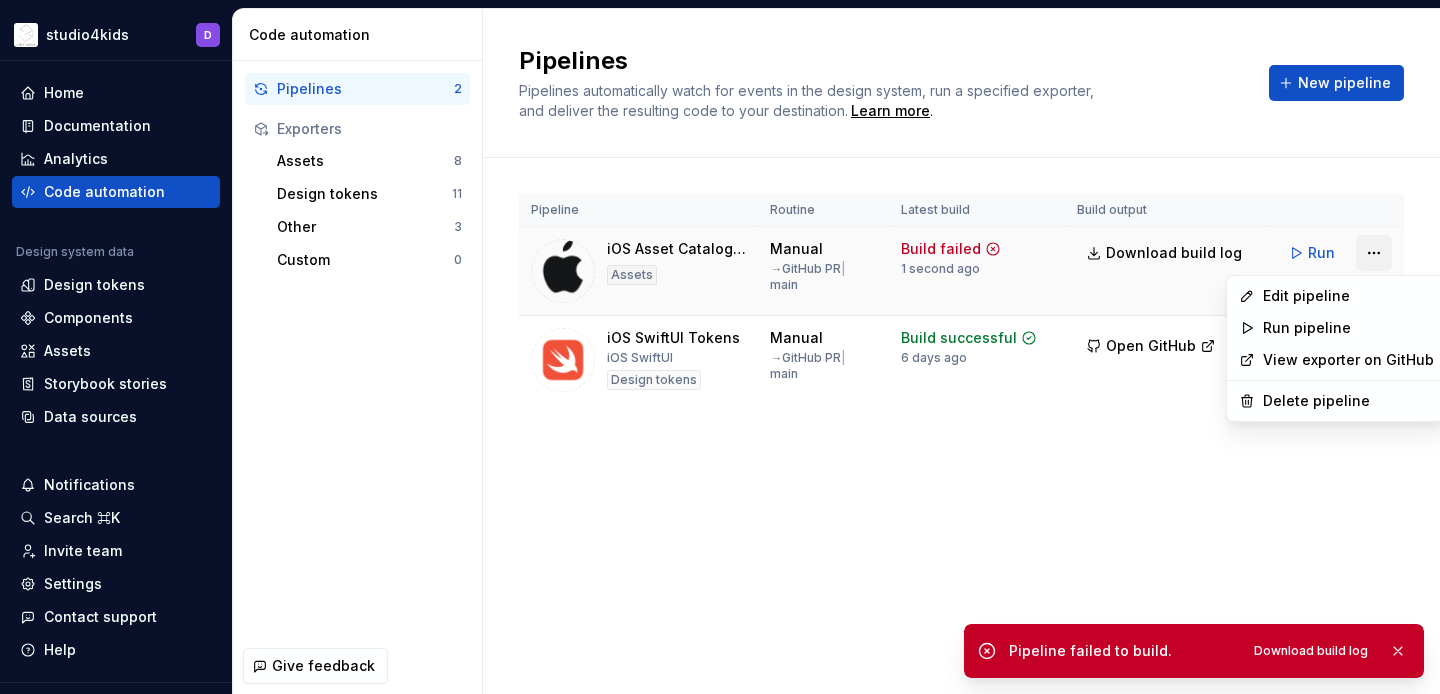 click on "studio4kids D Home Documentation Analytics Code automation Design system data Design tokens Components Assets Storybook stories Data sources Notifications Search ⌘K Invite team Settings Contact support Help Code automation Pipelines 2 Exporters Assets 8 Design tokens 11 Other 3 Custom 0 Give feedback Pipelines Pipelines automatically watch for events in the design system, run a specified exporter, and deliver the resulting code to your destination.   Learn more . New pipeline Pipeline Routine Latest build Build output iOS Asset Catalogue Assets Manual →  GitHub PR  |   main Build successful 1 week ago Open GitHub Run iOS SwiftUI Tokens iOS SwiftUI Design tokens Manual →  GitHub PR  |   main Build successful 6 days ago Open GitHub Run   Edit pipeline Run pipeline View exporter on GitHub Delete pipeline" at bounding box center [720, 347] 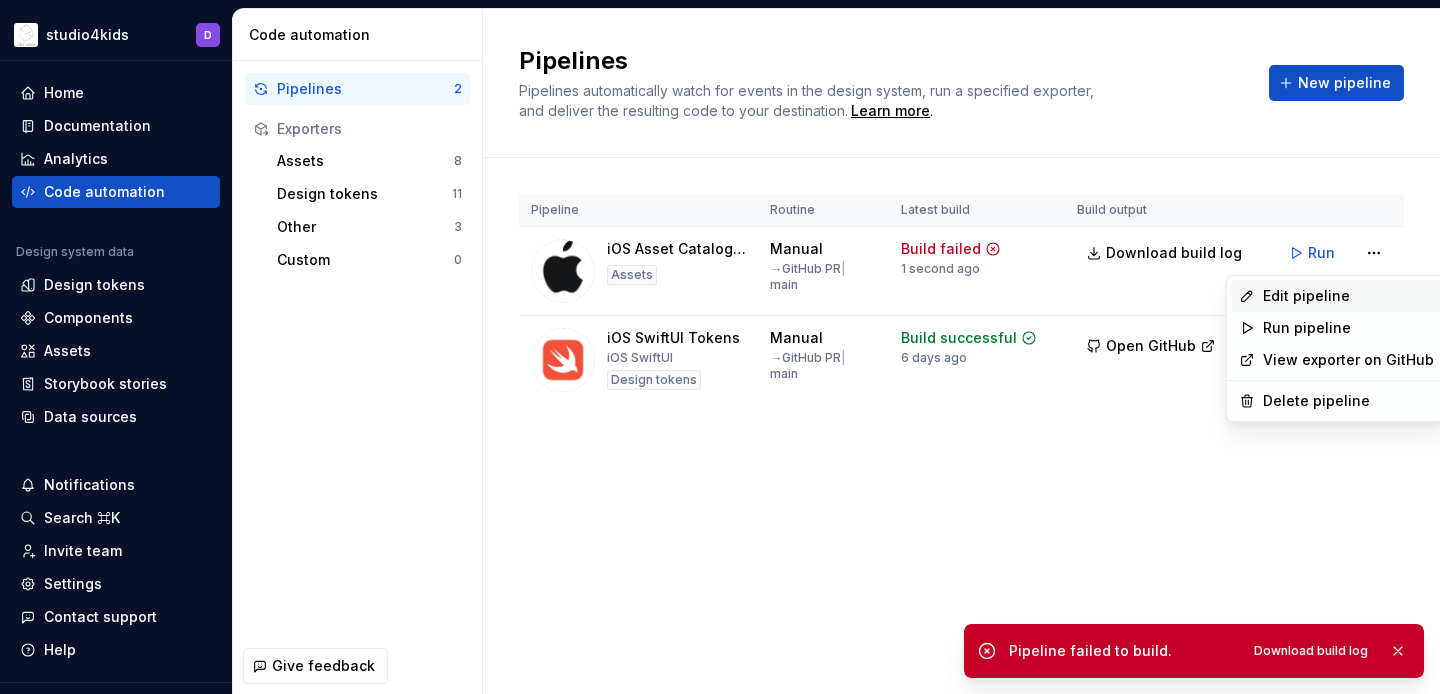 click 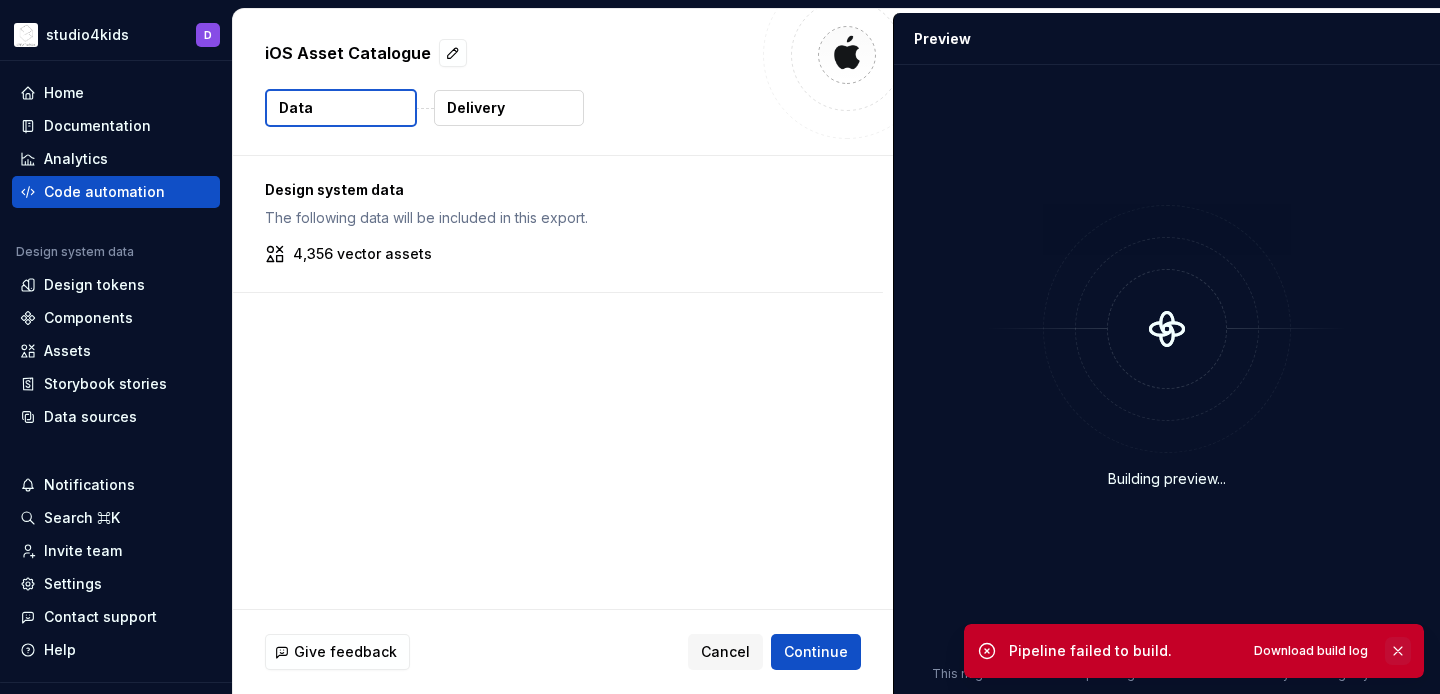 click at bounding box center (1398, 651) 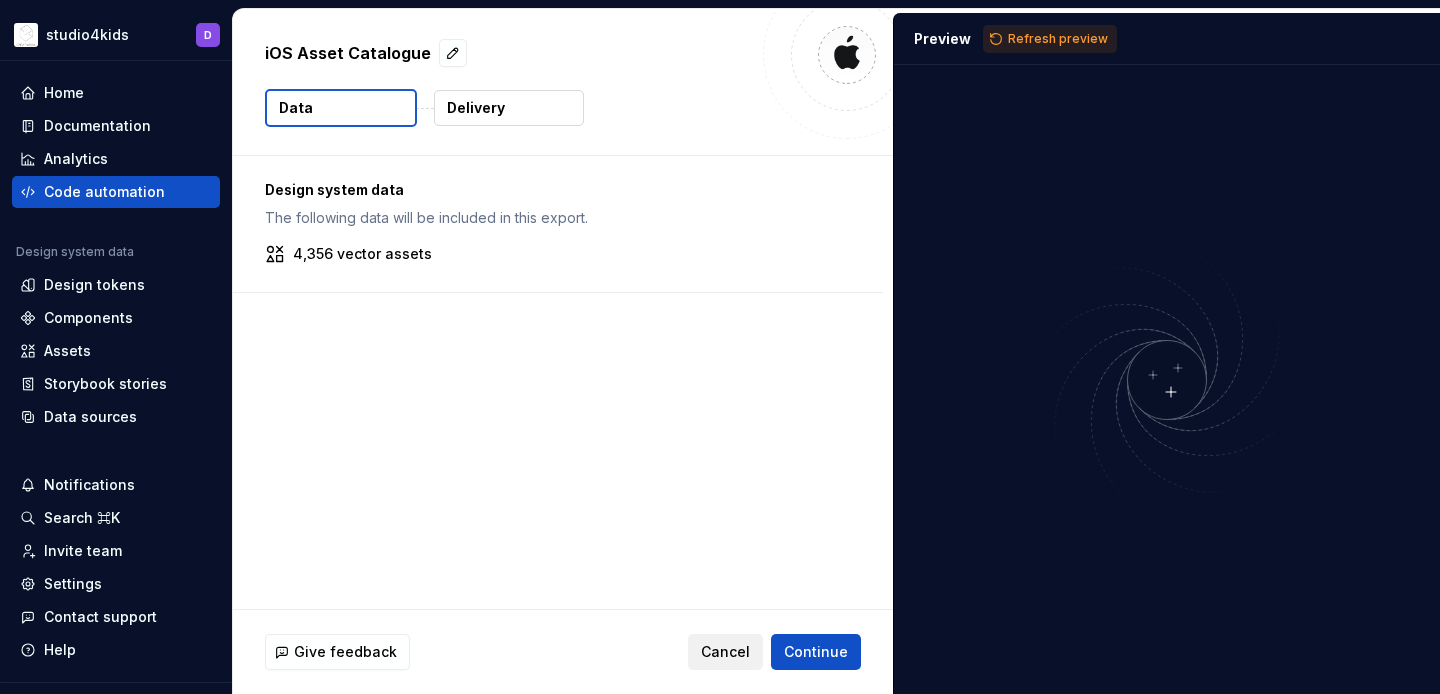 click on "Cancel" at bounding box center [725, 652] 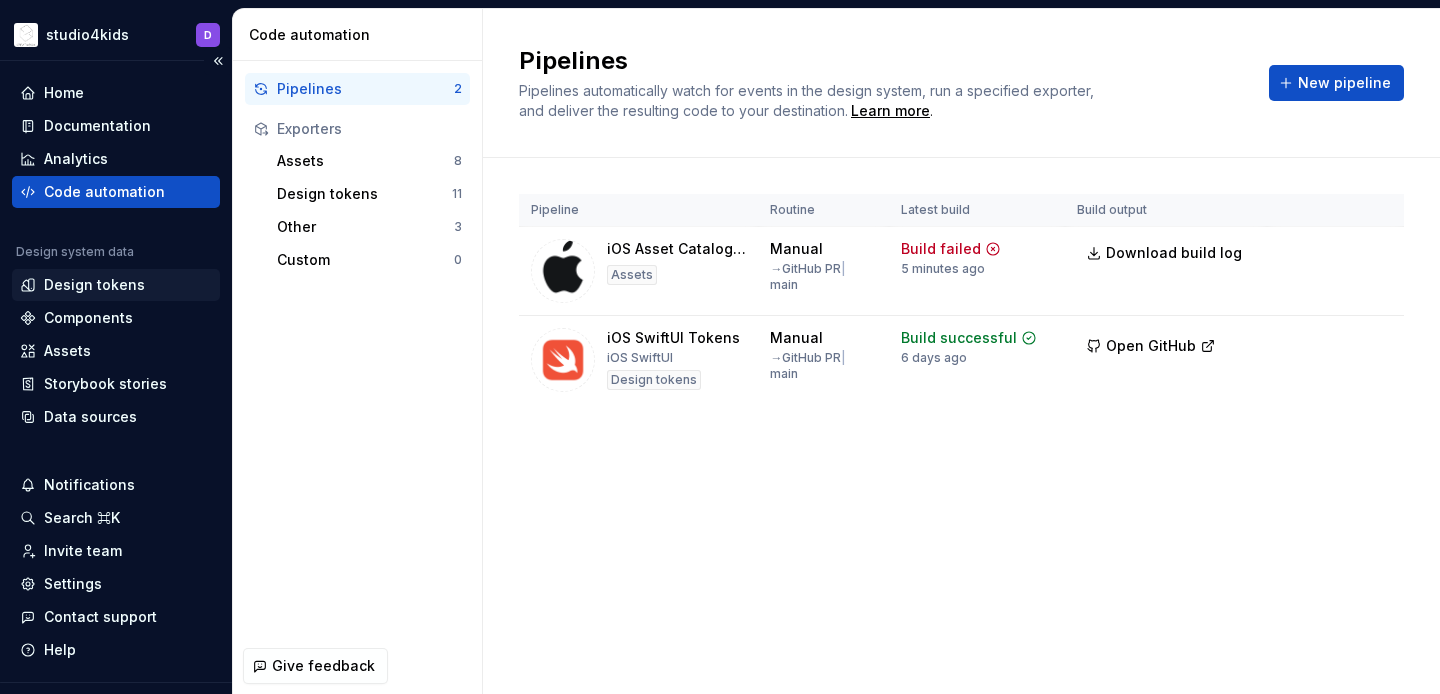 click on "Design tokens" at bounding box center (94, 285) 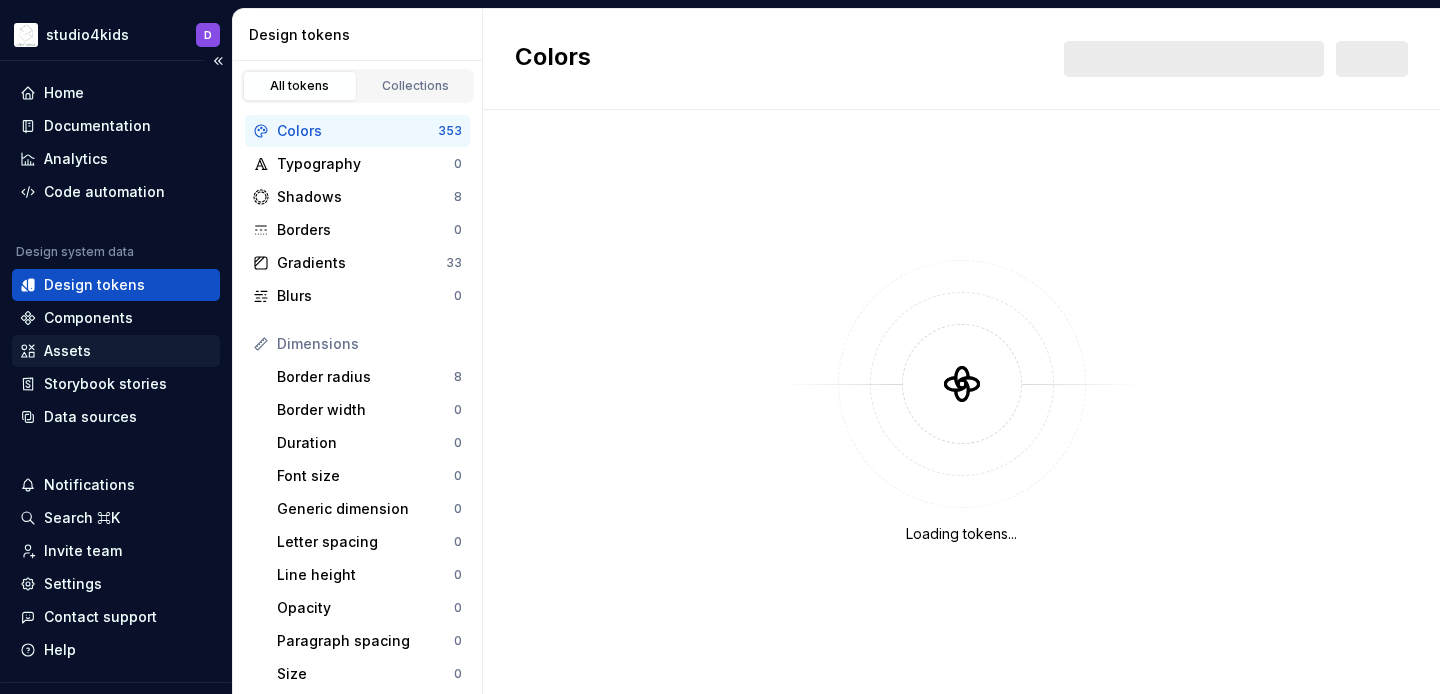 click on "Assets" at bounding box center (67, 351) 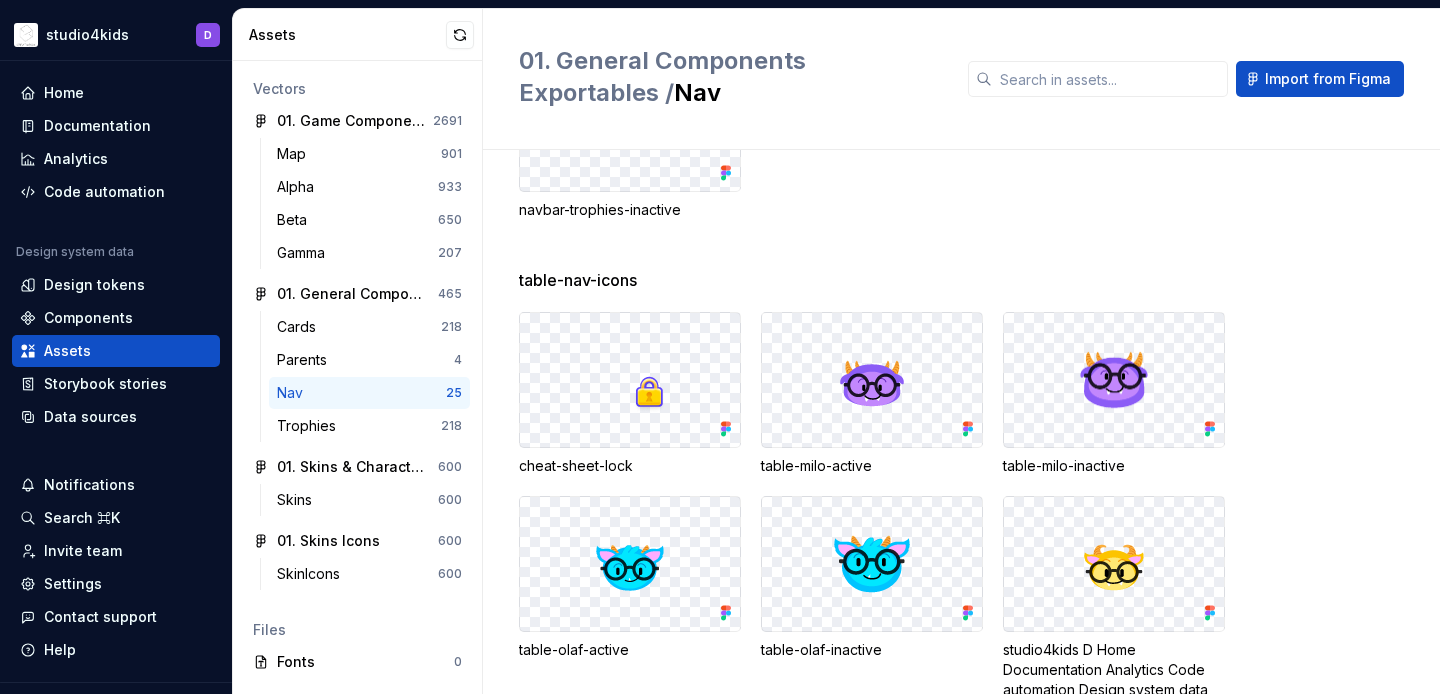 scroll, scrollTop: 1084, scrollLeft: 0, axis: vertical 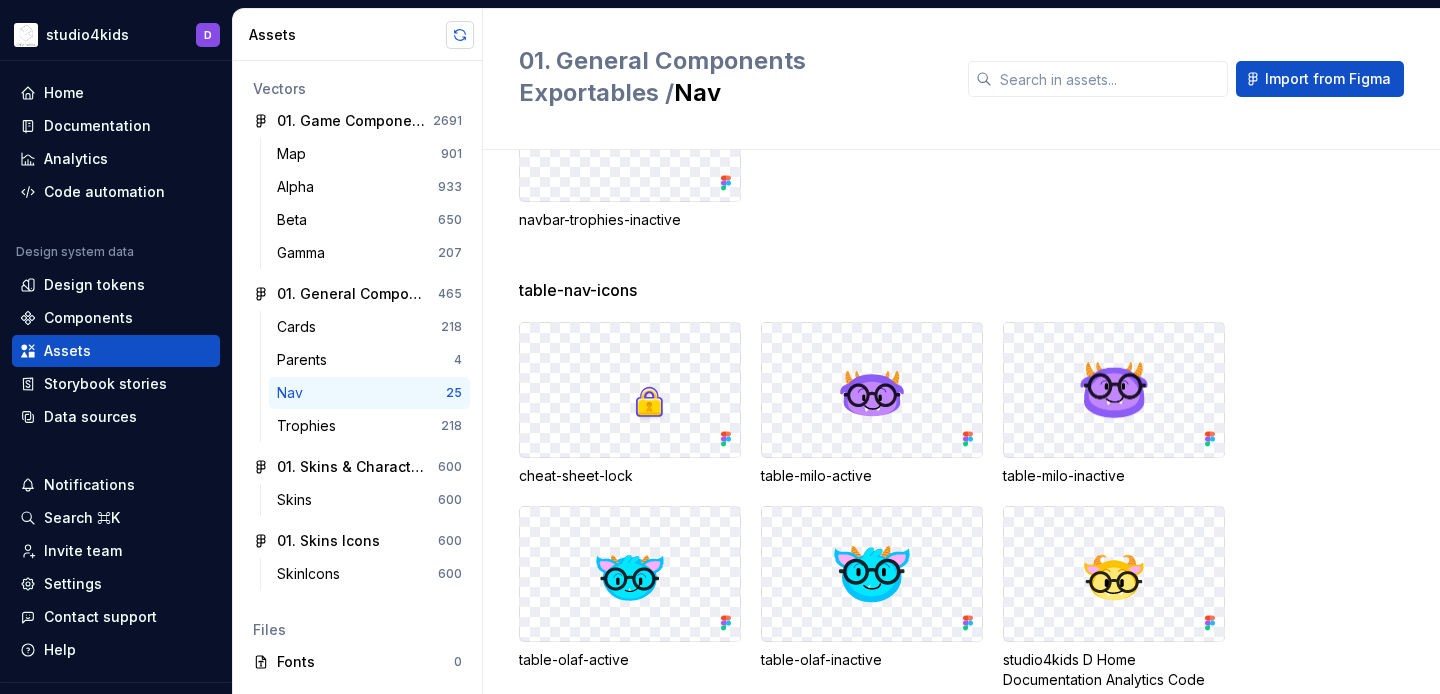 click at bounding box center [460, 35] 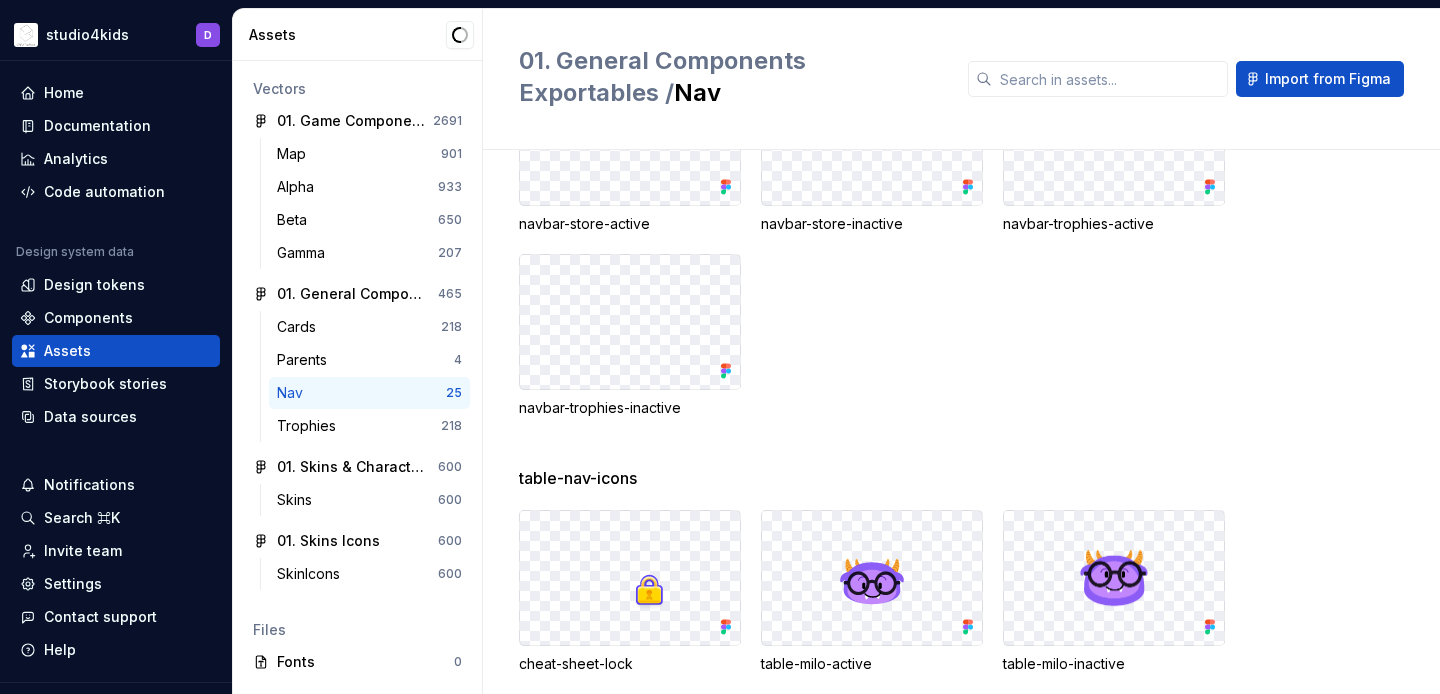 scroll, scrollTop: 1256, scrollLeft: 0, axis: vertical 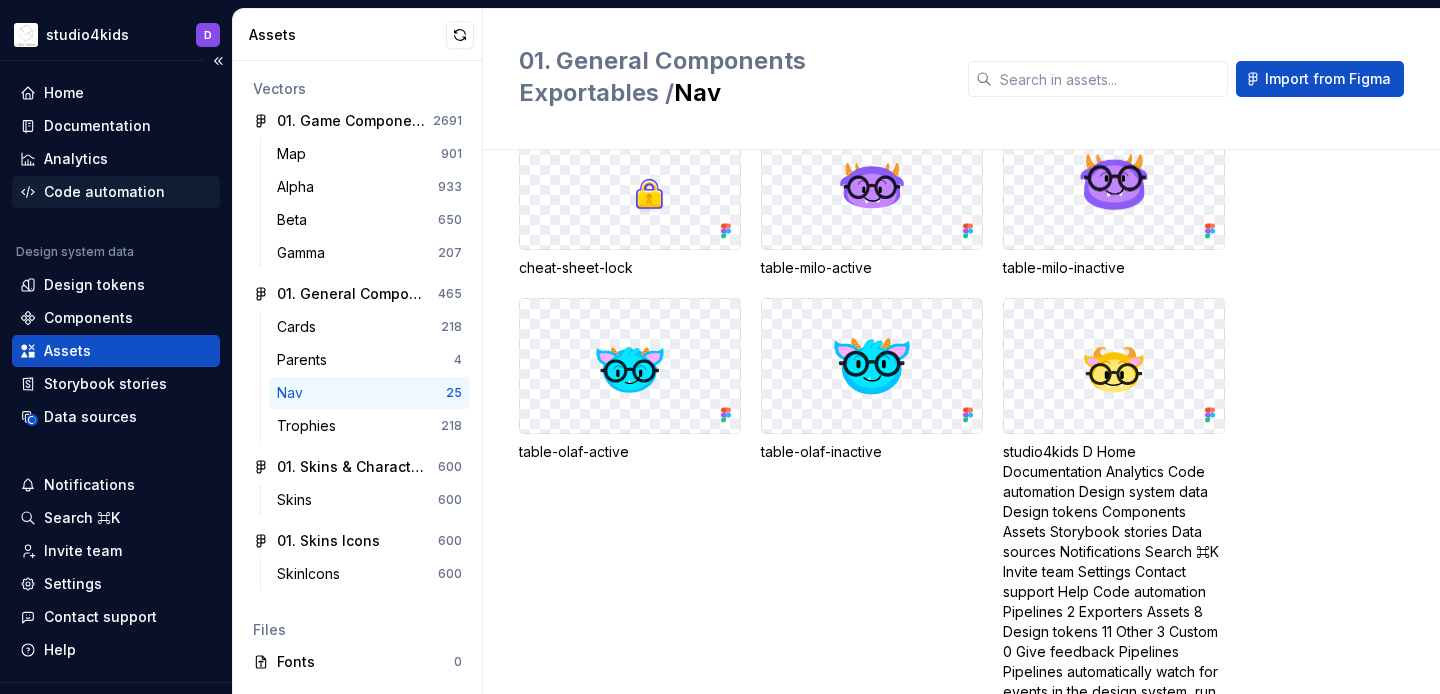 click on "Code automation" at bounding box center [104, 192] 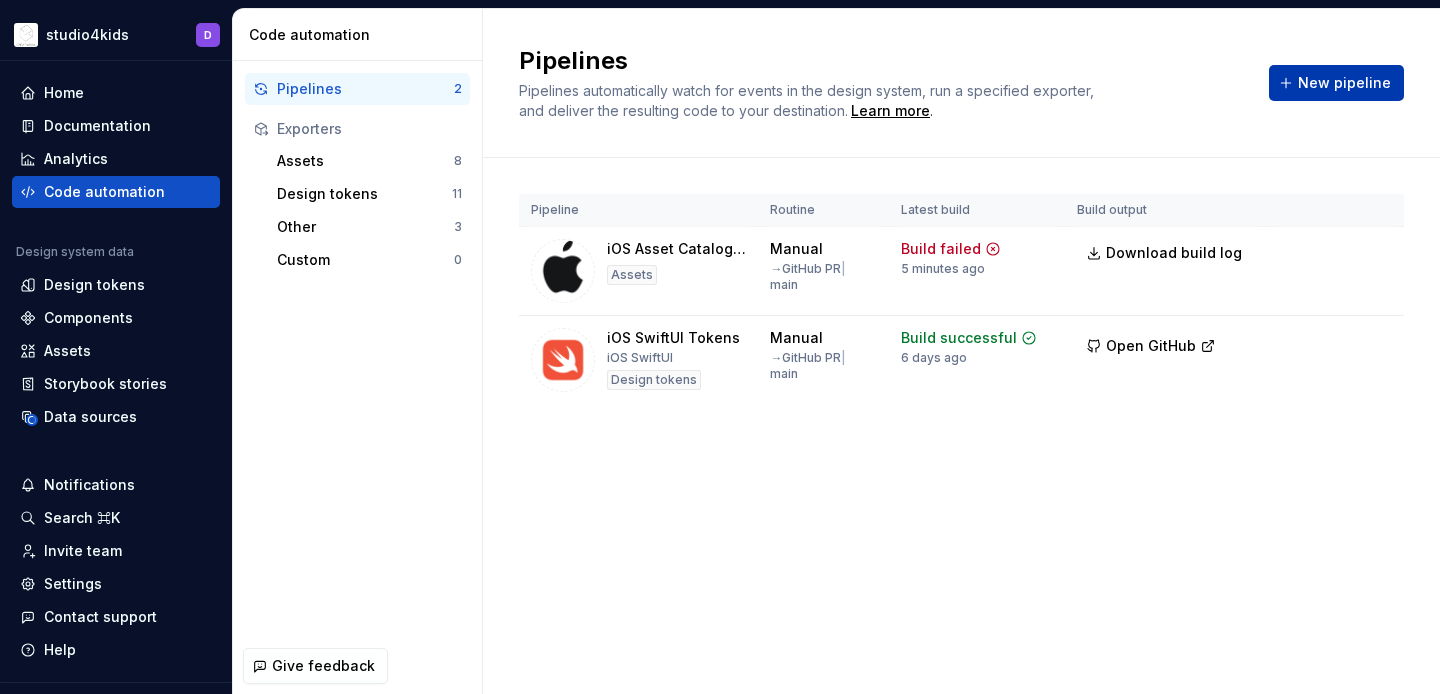 click on "New pipeline" at bounding box center [1344, 83] 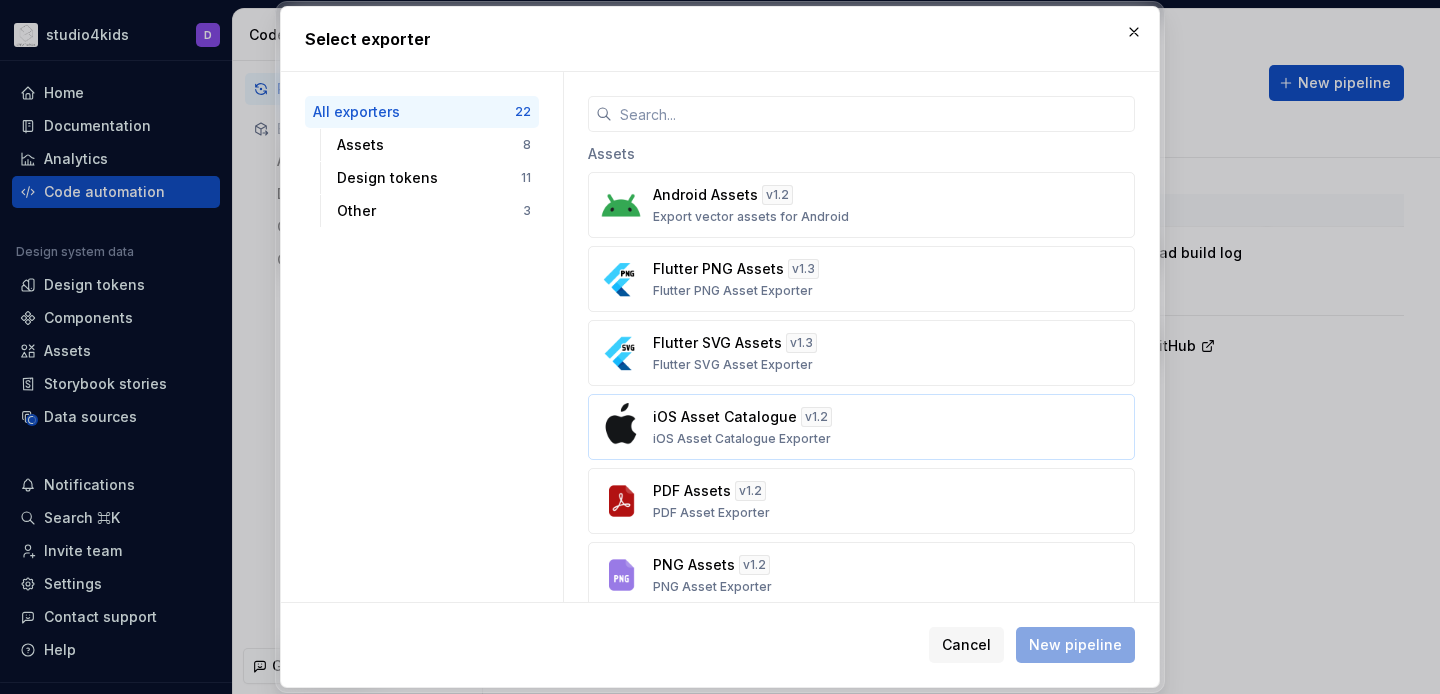 click on "iOS Asset Catalogue v 1.2 iOS Asset Catalogue Exporter" at bounding box center [855, 427] 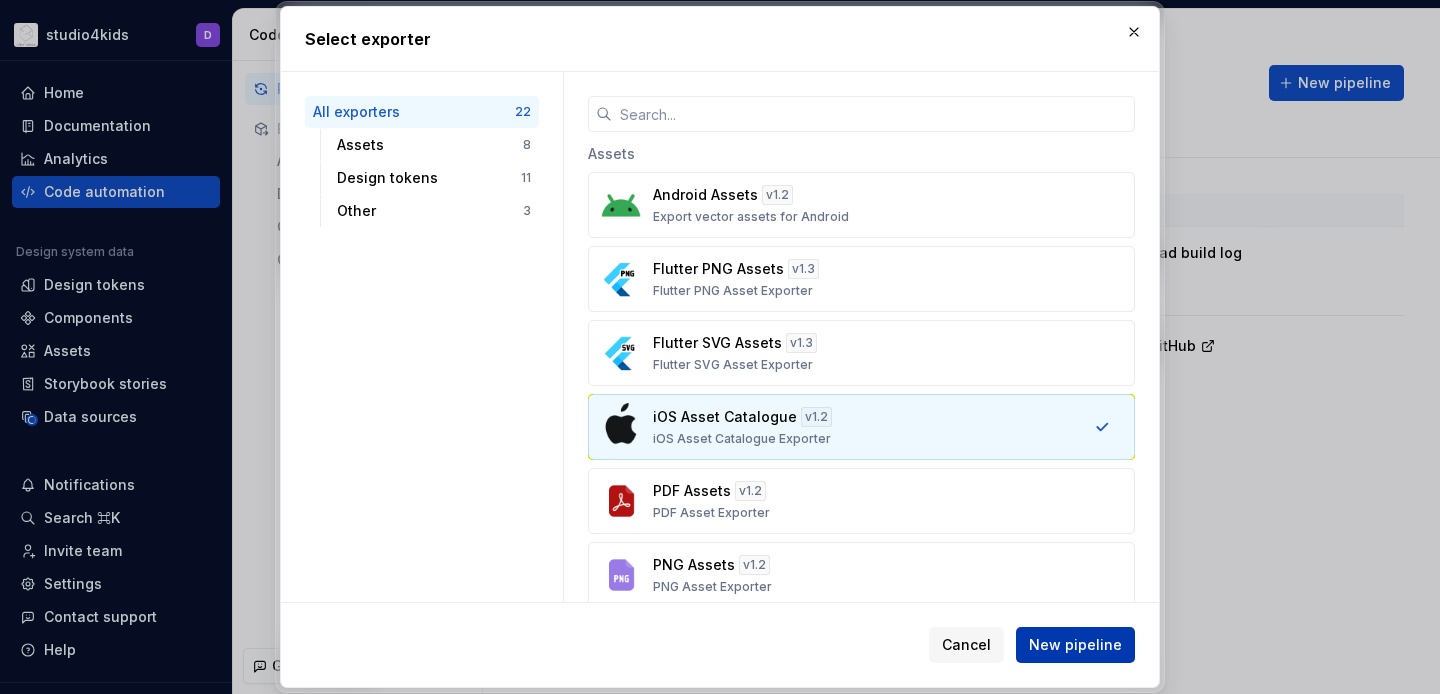 click on "New pipeline" at bounding box center [1075, 645] 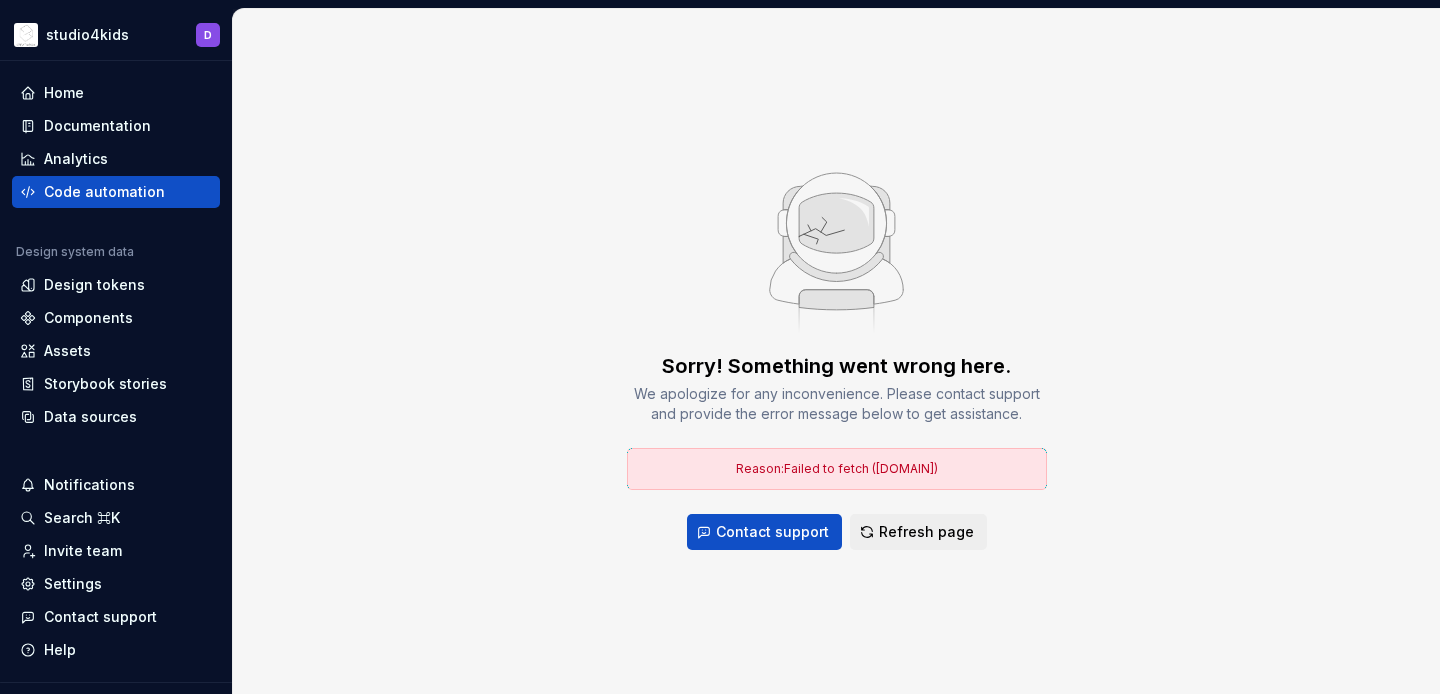 click on "Sorry! Something went wrong here. We apologize for any inconvenience. Please contact support and provide the error message below to get assistance. Reason: Failed to fetch ([DOMAIN]) Contact support Refresh page" at bounding box center [836, 351] 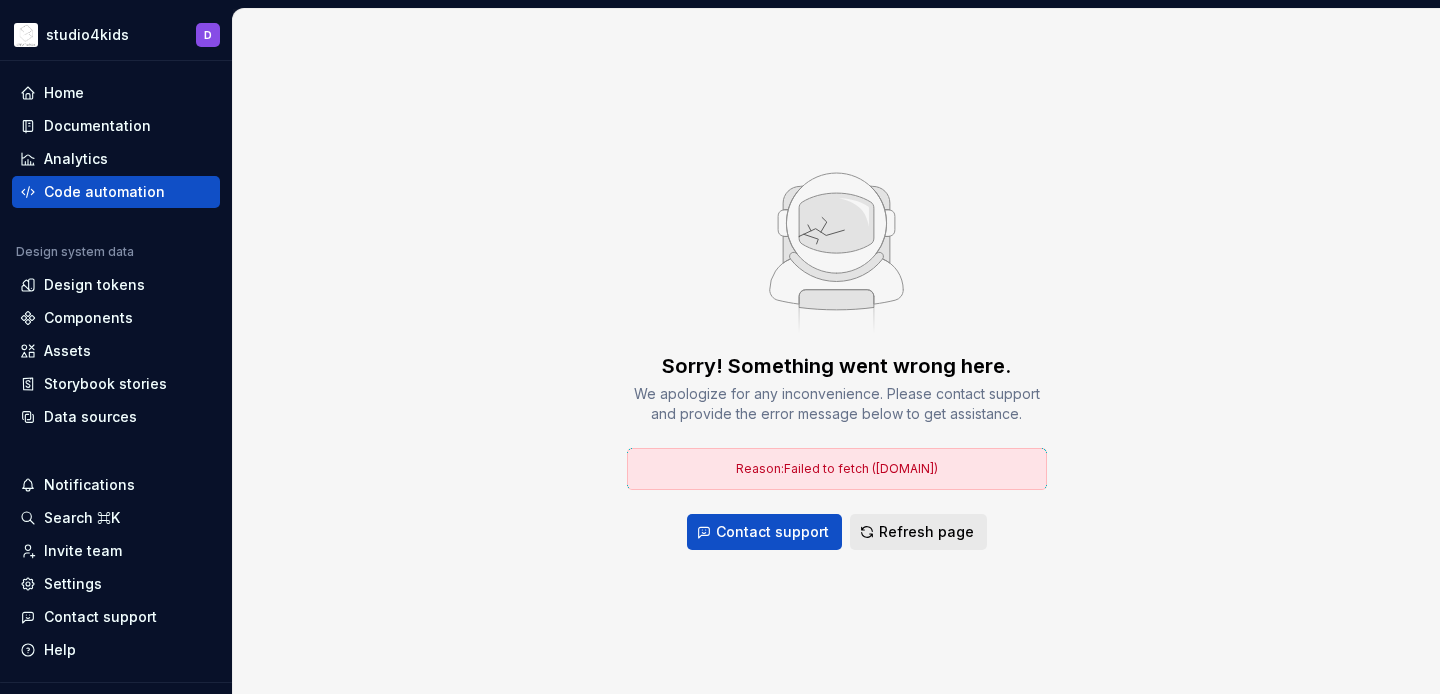 click on "Refresh page" at bounding box center [926, 532] 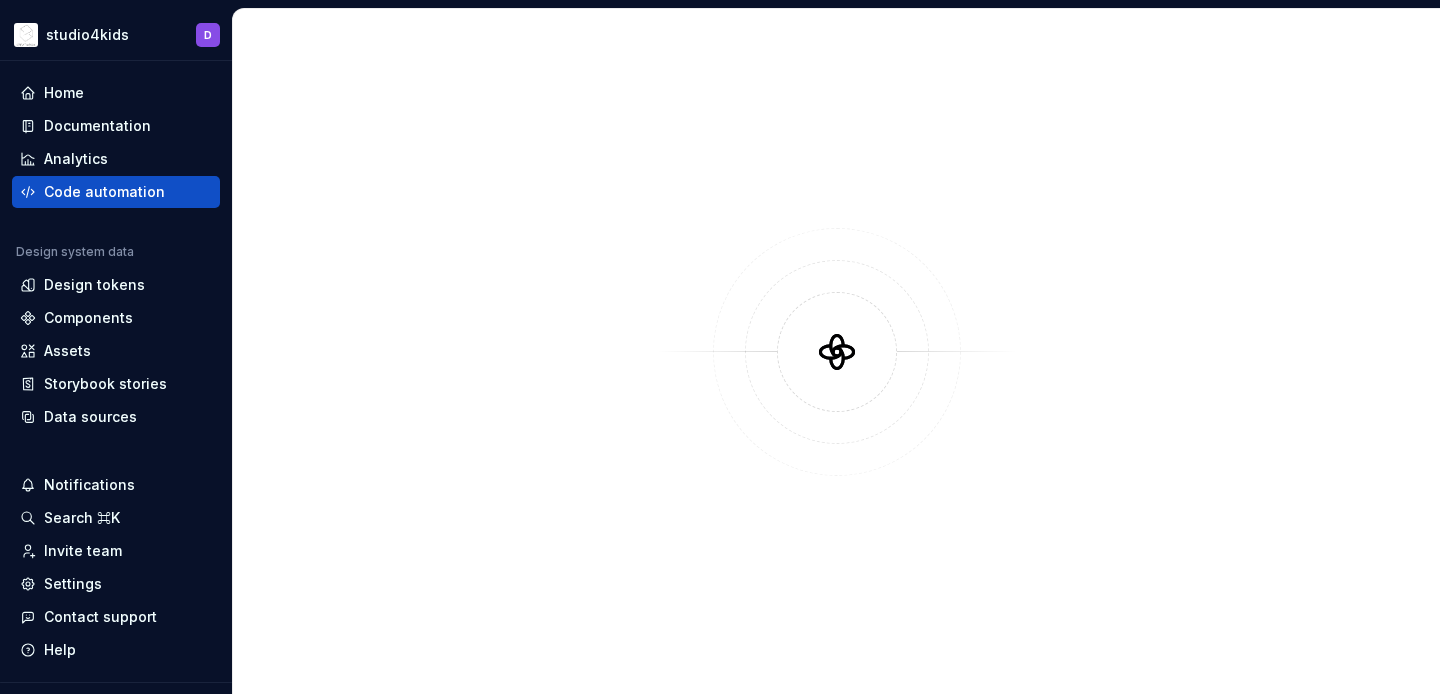 type on "*" 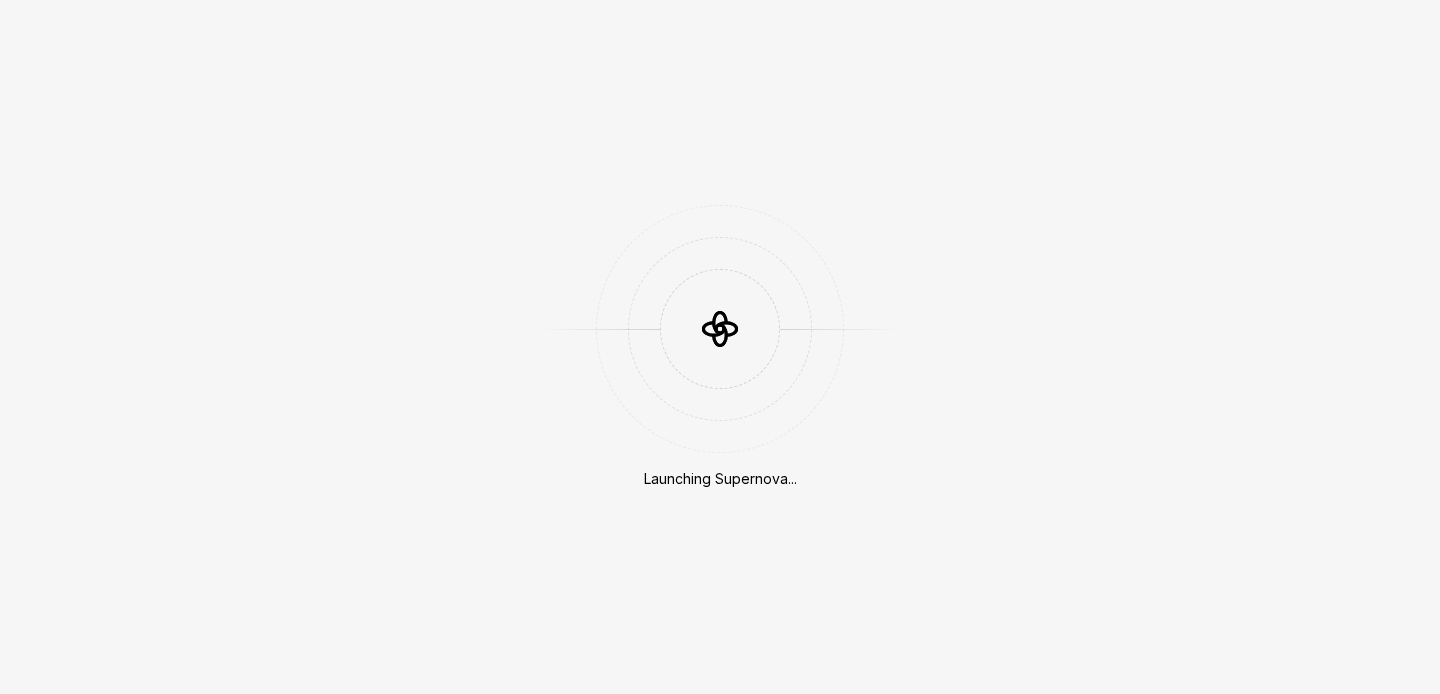 scroll, scrollTop: 0, scrollLeft: 0, axis: both 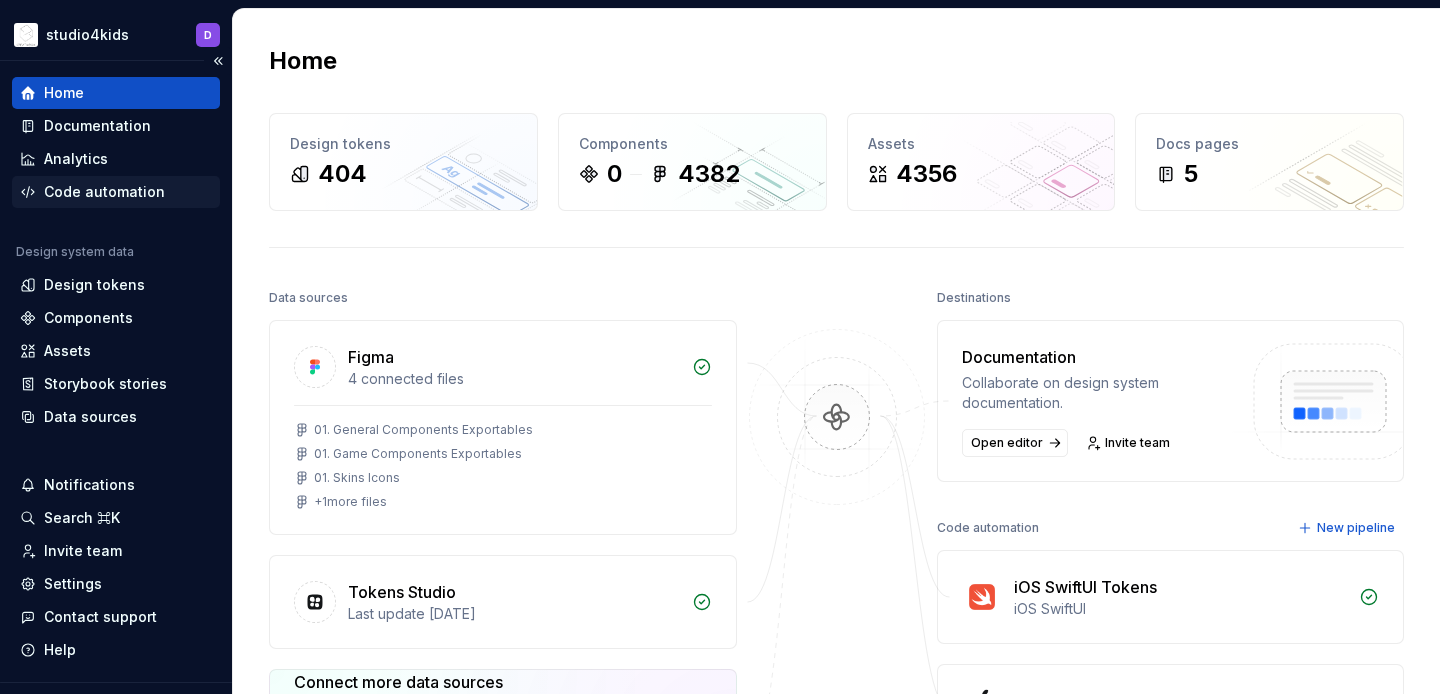 click on "Code automation" at bounding box center (116, 192) 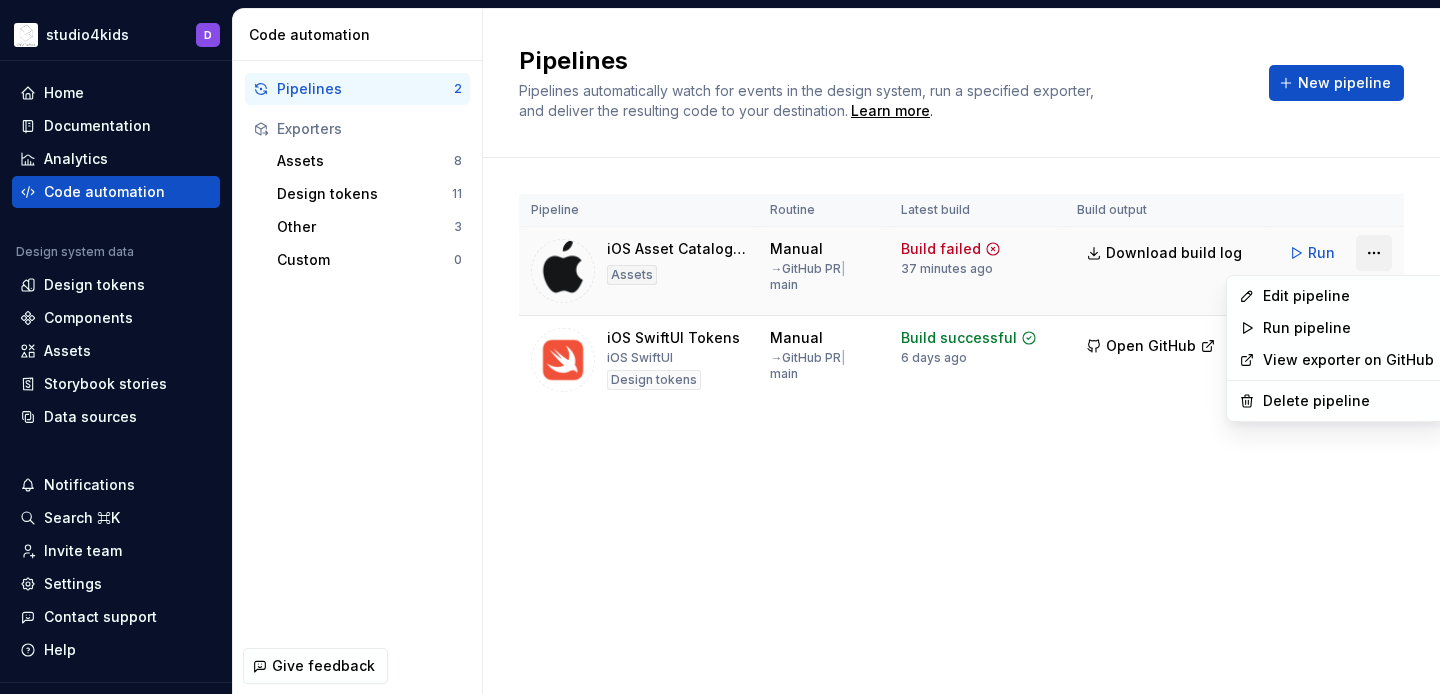 click on "studio4kids D Home Documentation Analytics Code automation Design system data Design tokens Components Assets Storybook stories Data sources Notifications Search ⌘K Invite team Settings Contact support Help Code automation Pipelines 2 Exporters Assets 8 Design tokens 11 Other 3 Custom 0 Give feedback Pipelines Pipelines automatically watch for events in the design system, run a specified exporter, and deliver the resulting code to your destination.   Learn more . New pipeline Pipeline Routine Latest build Build output iOS Asset Catalogue Assets Manual →  GitHub PR  |   main Build failed 37 minutes ago Download build log Run iOS SwiftUI Tokens iOS SwiftUI Design tokens Manual →  GitHub PR  |   main Build successful 6 days ago Open GitHub Run   Edit pipeline Run pipeline View exporter on GitHub Delete pipeline" at bounding box center [720, 347] 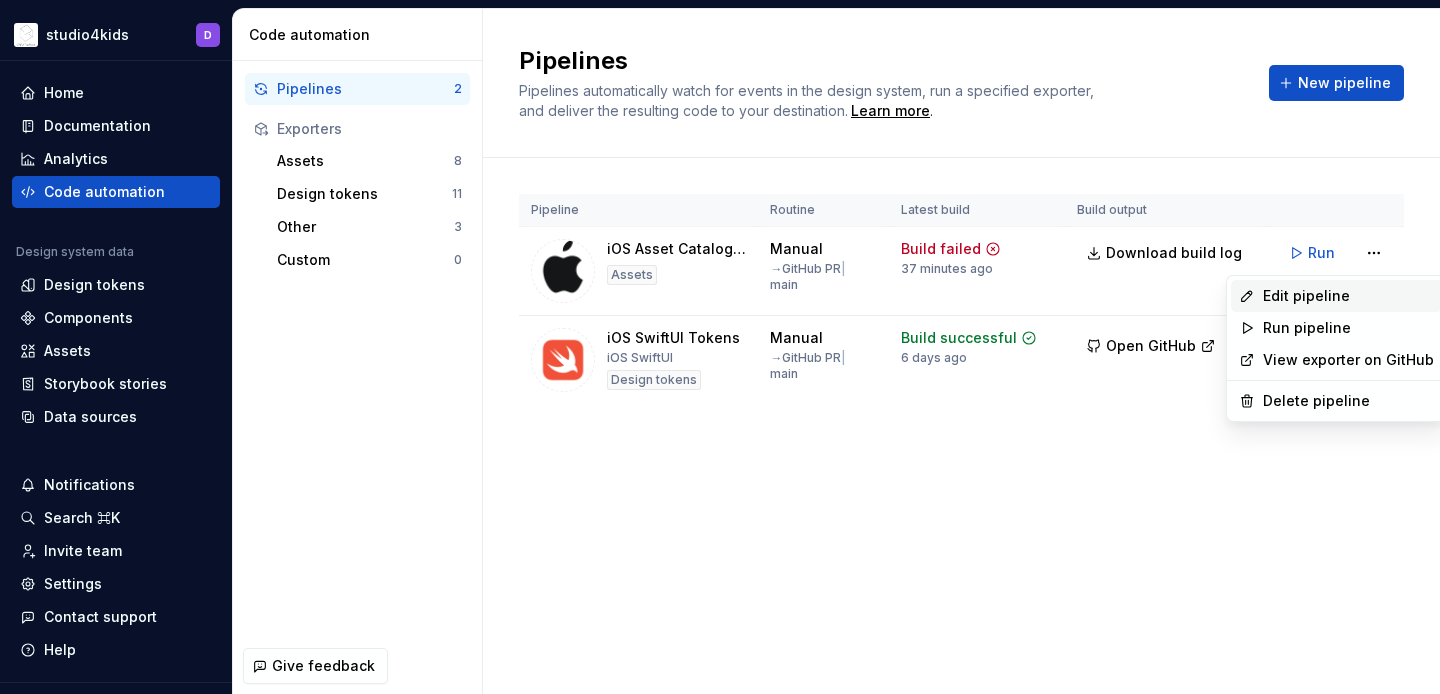 click on "Edit pipeline" at bounding box center (1348, 296) 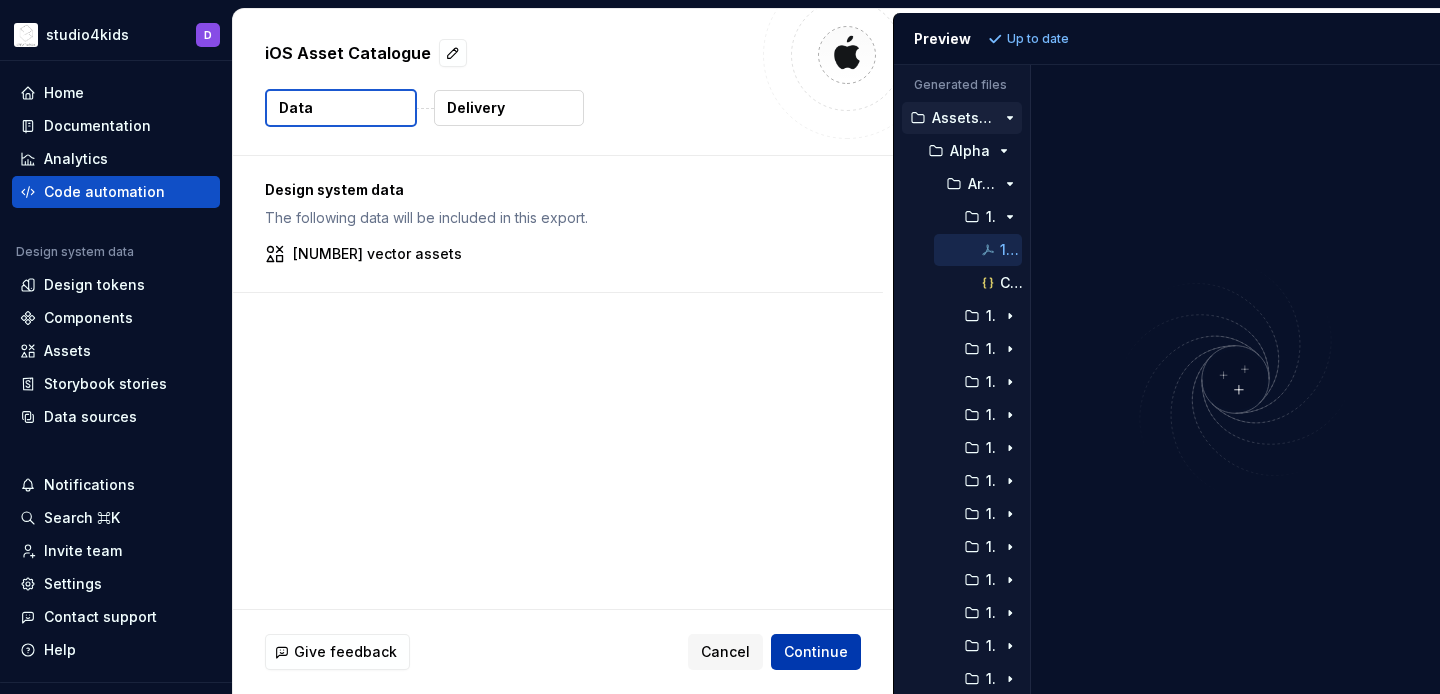 click on "Continue" at bounding box center [816, 652] 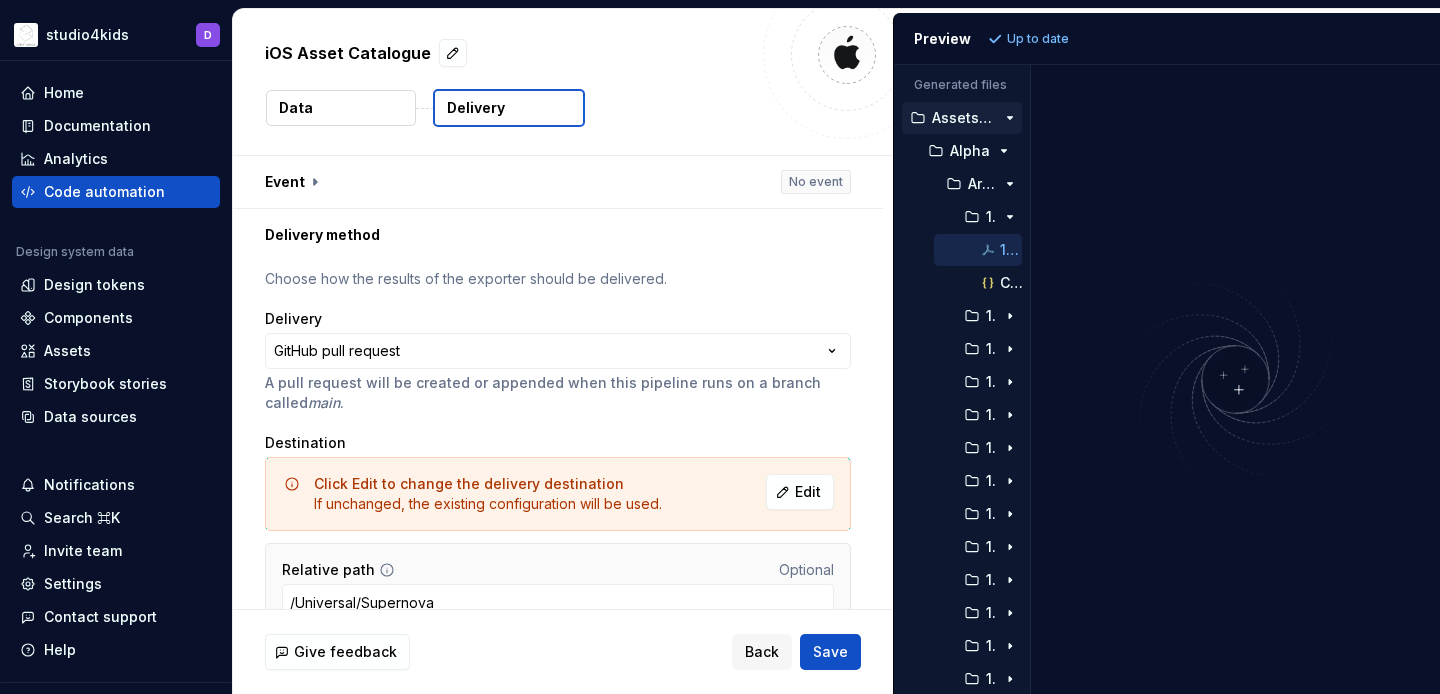 scroll, scrollTop: 102, scrollLeft: 0, axis: vertical 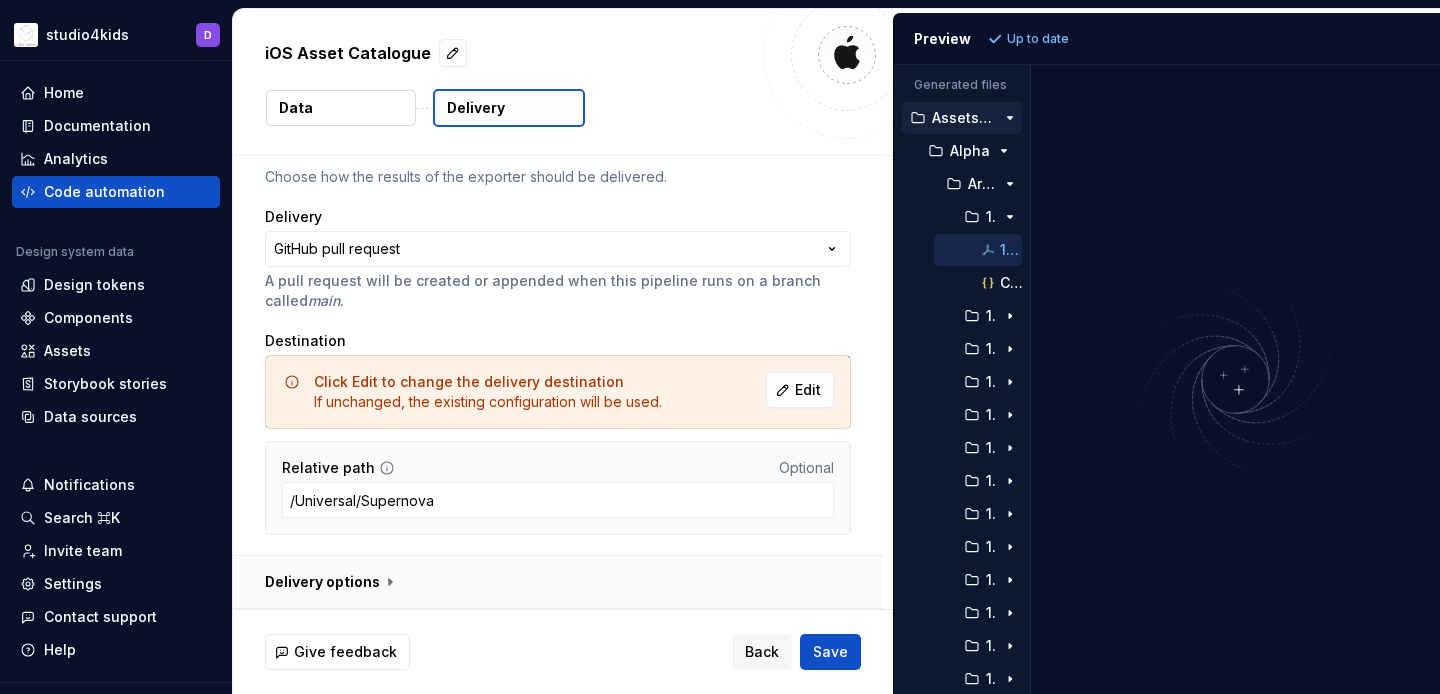click at bounding box center [558, 582] 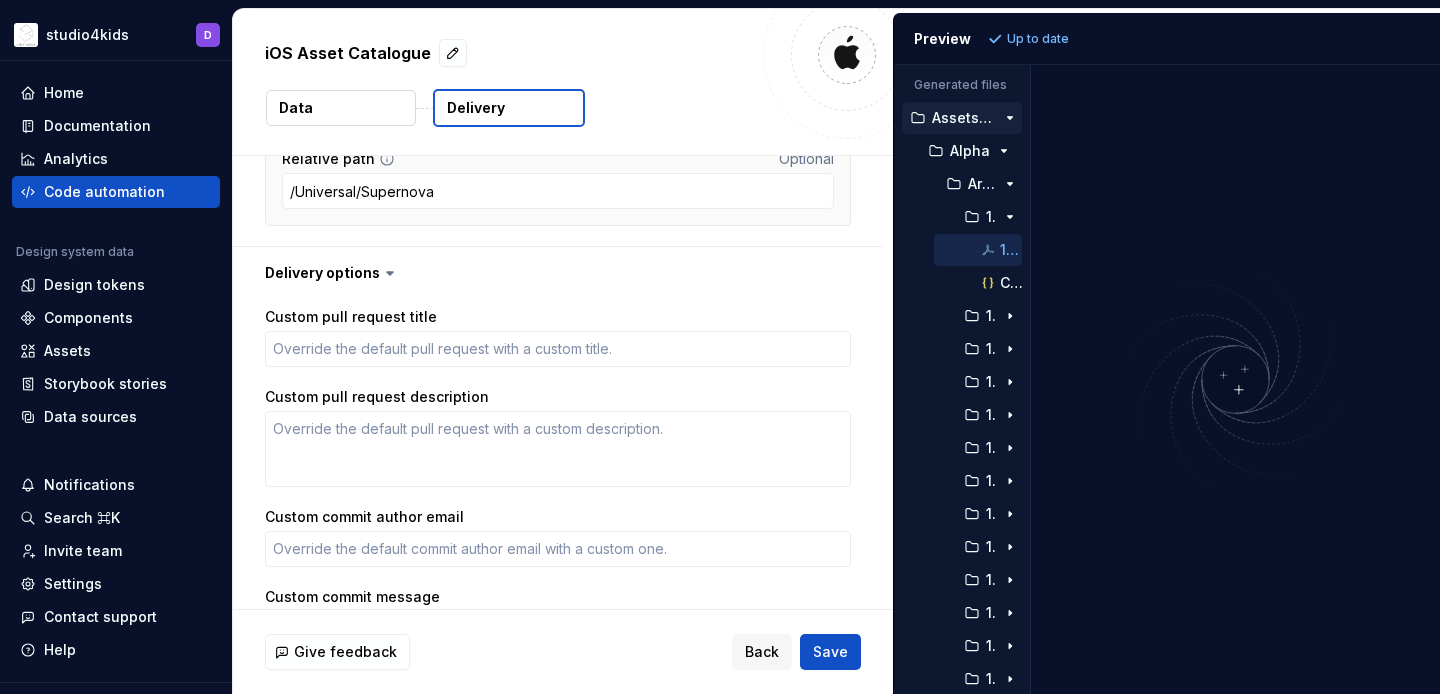 scroll, scrollTop: 574, scrollLeft: 0, axis: vertical 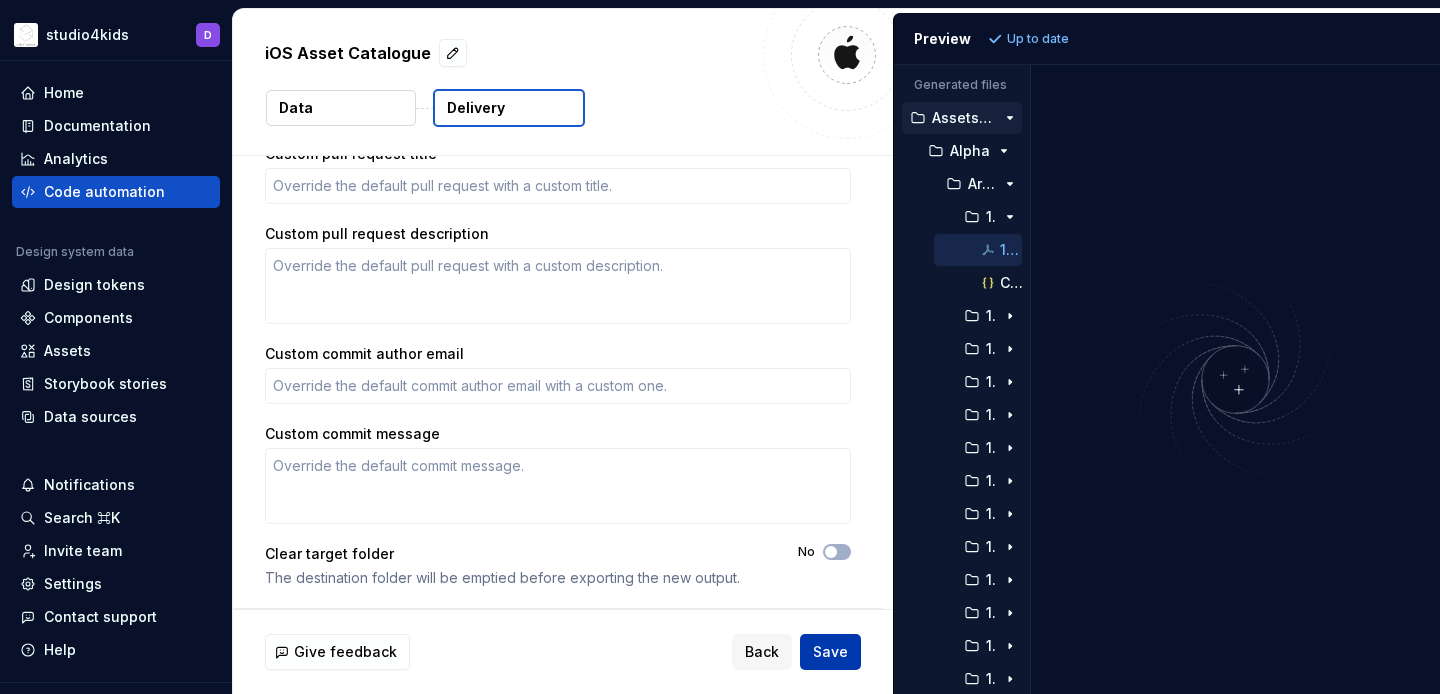 click on "Save" at bounding box center (830, 652) 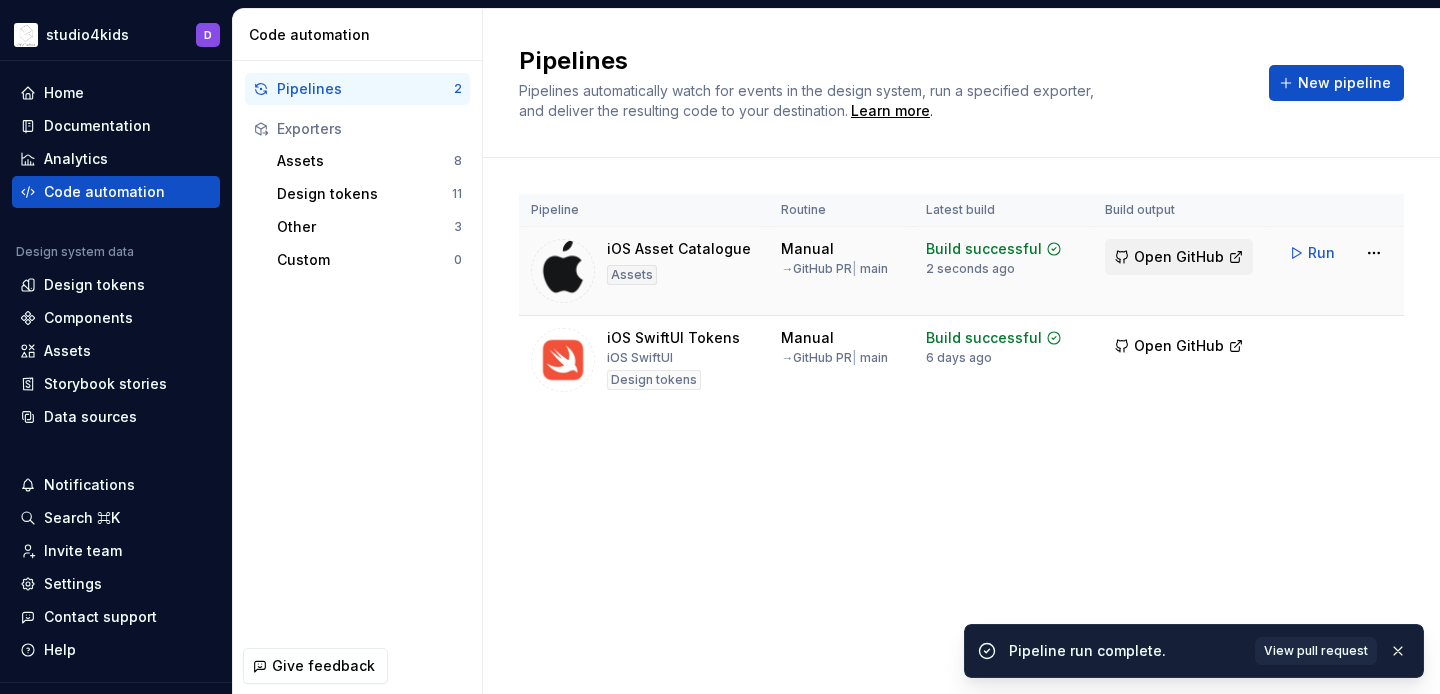 click on "Open GitHub" at bounding box center (1179, 257) 